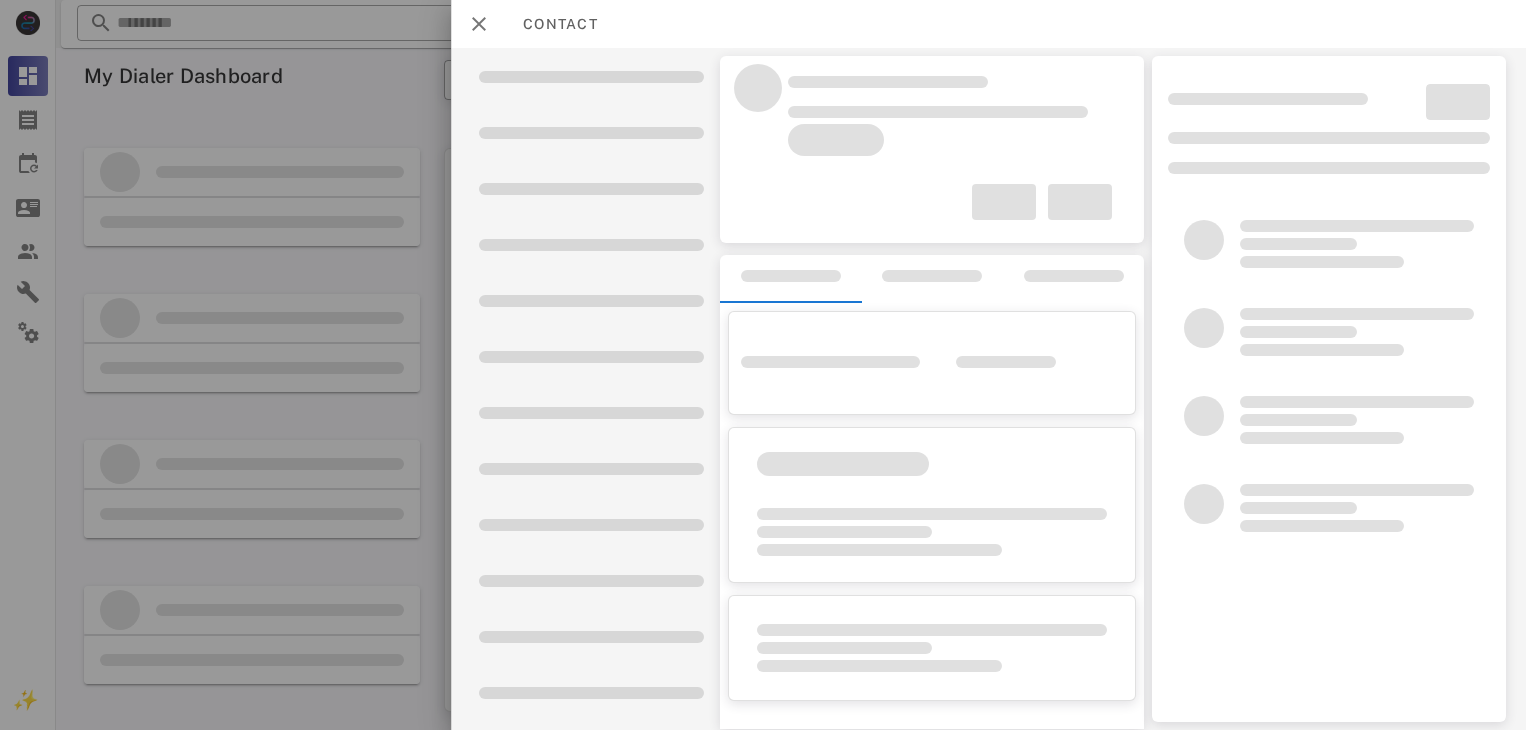scroll, scrollTop: 0, scrollLeft: 0, axis: both 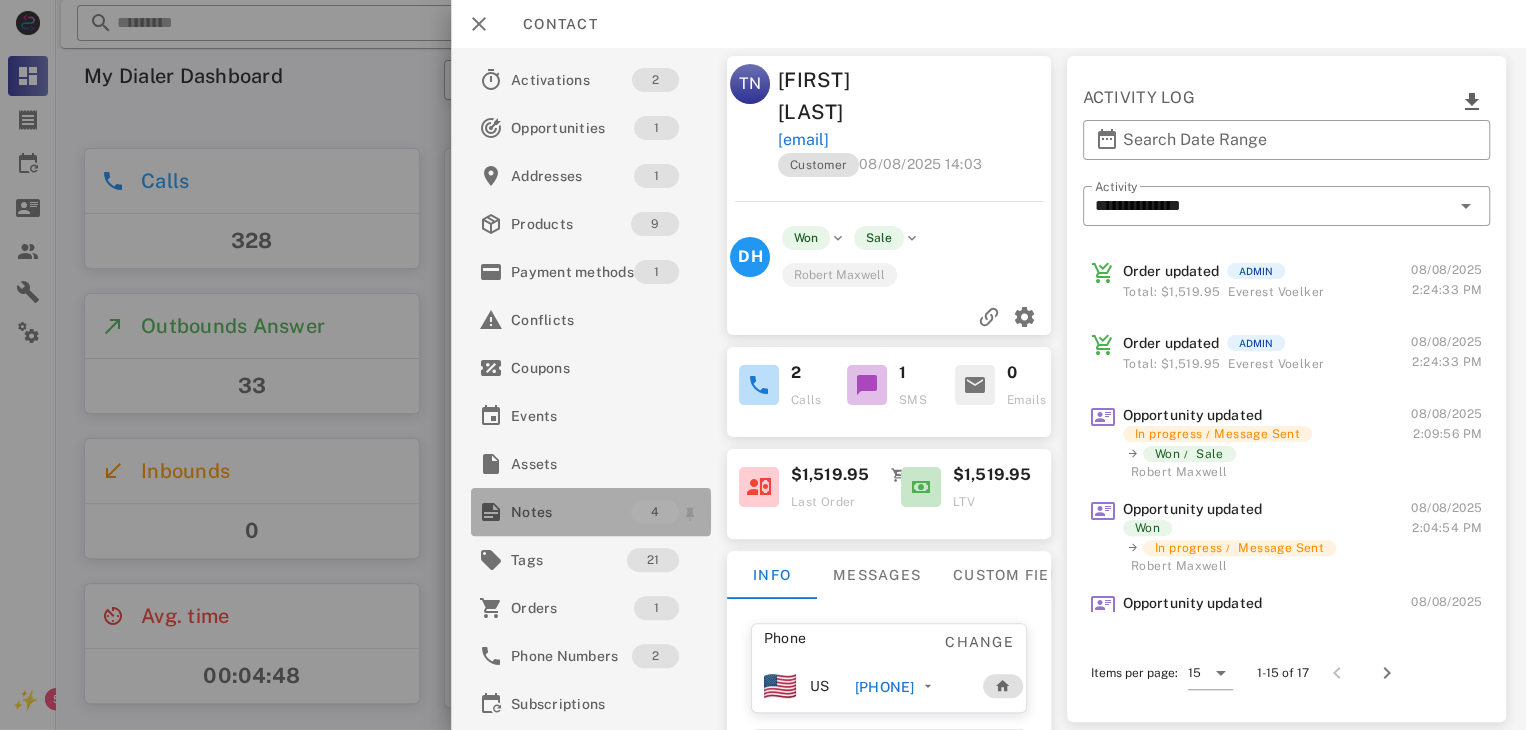 click on "Notes" at bounding box center [571, 512] 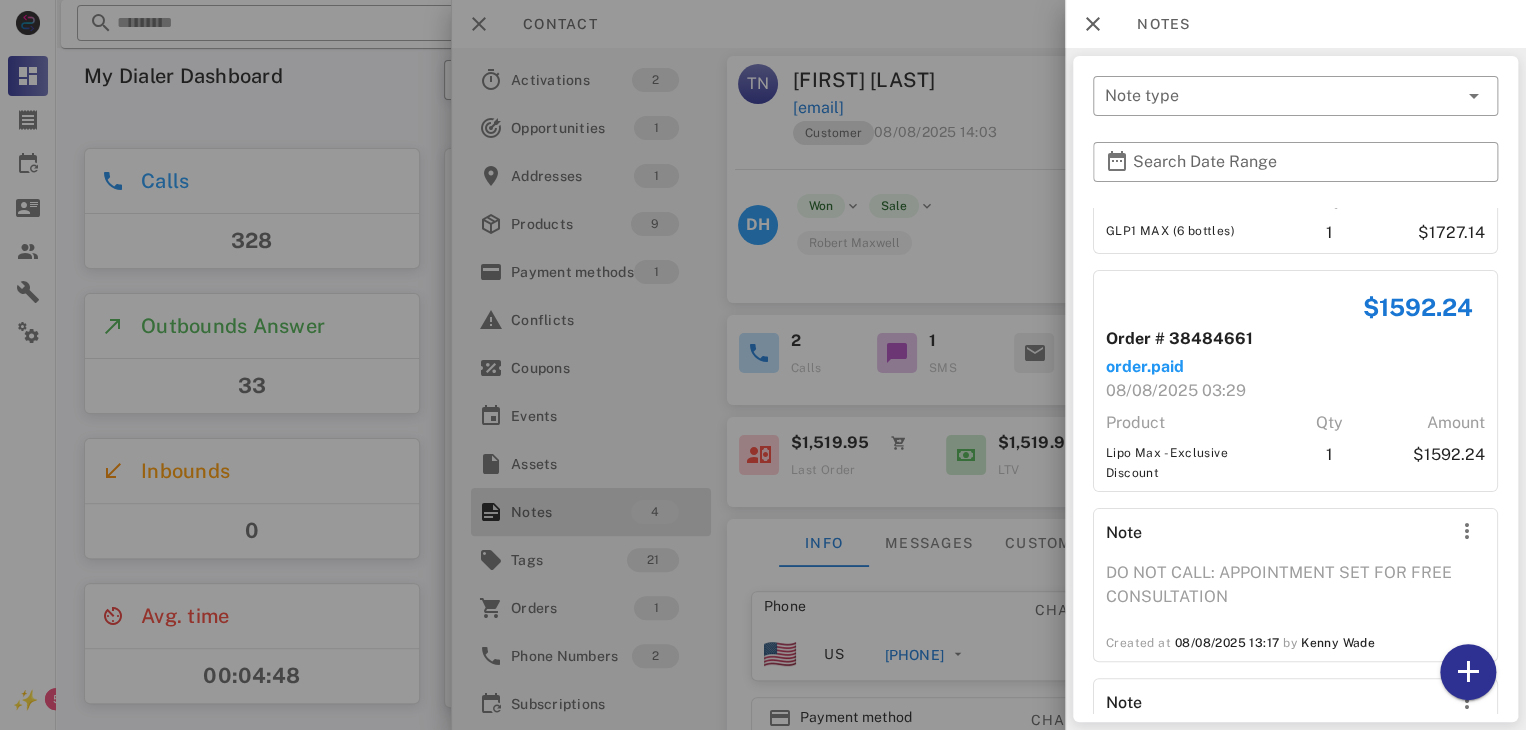 scroll, scrollTop: 87, scrollLeft: 0, axis: vertical 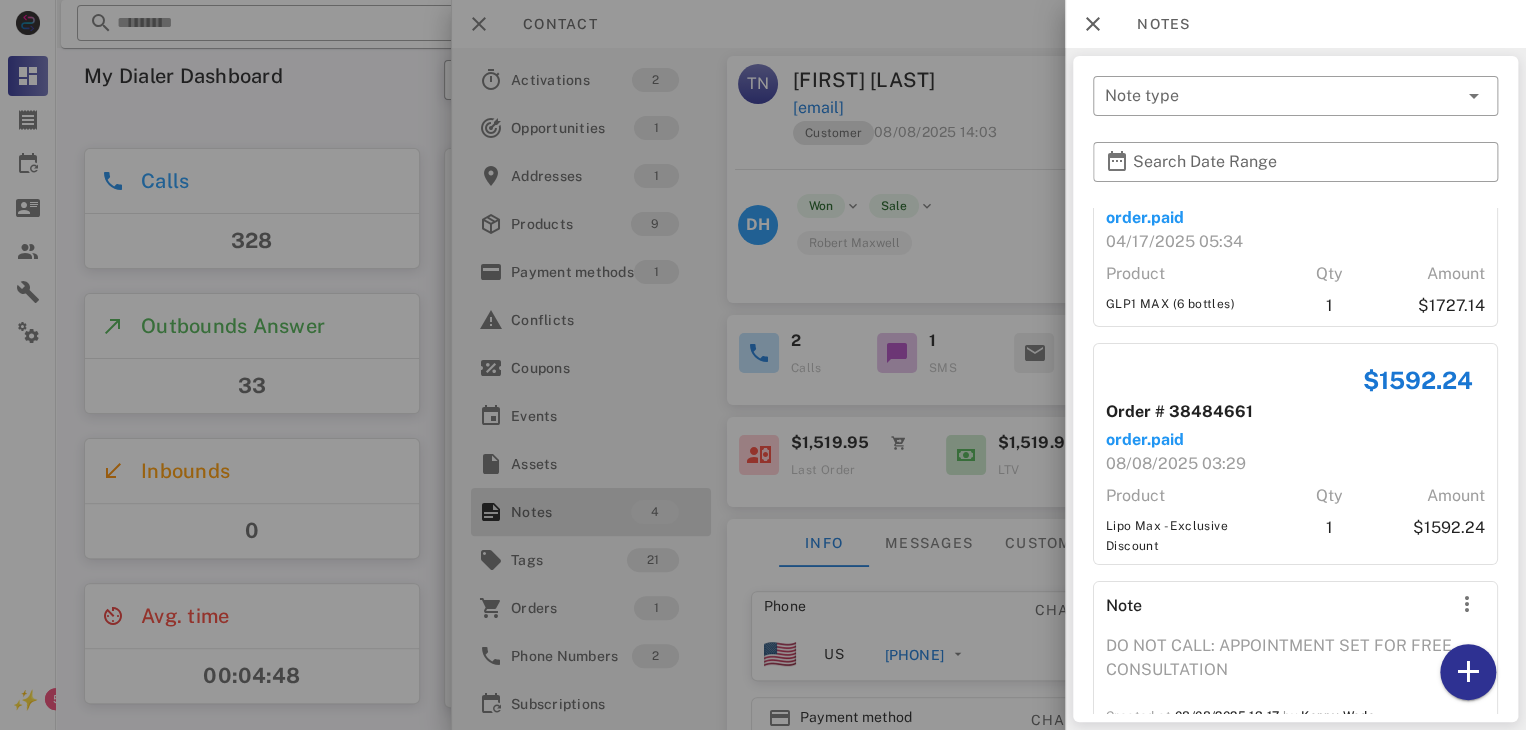 click at bounding box center (763, 365) 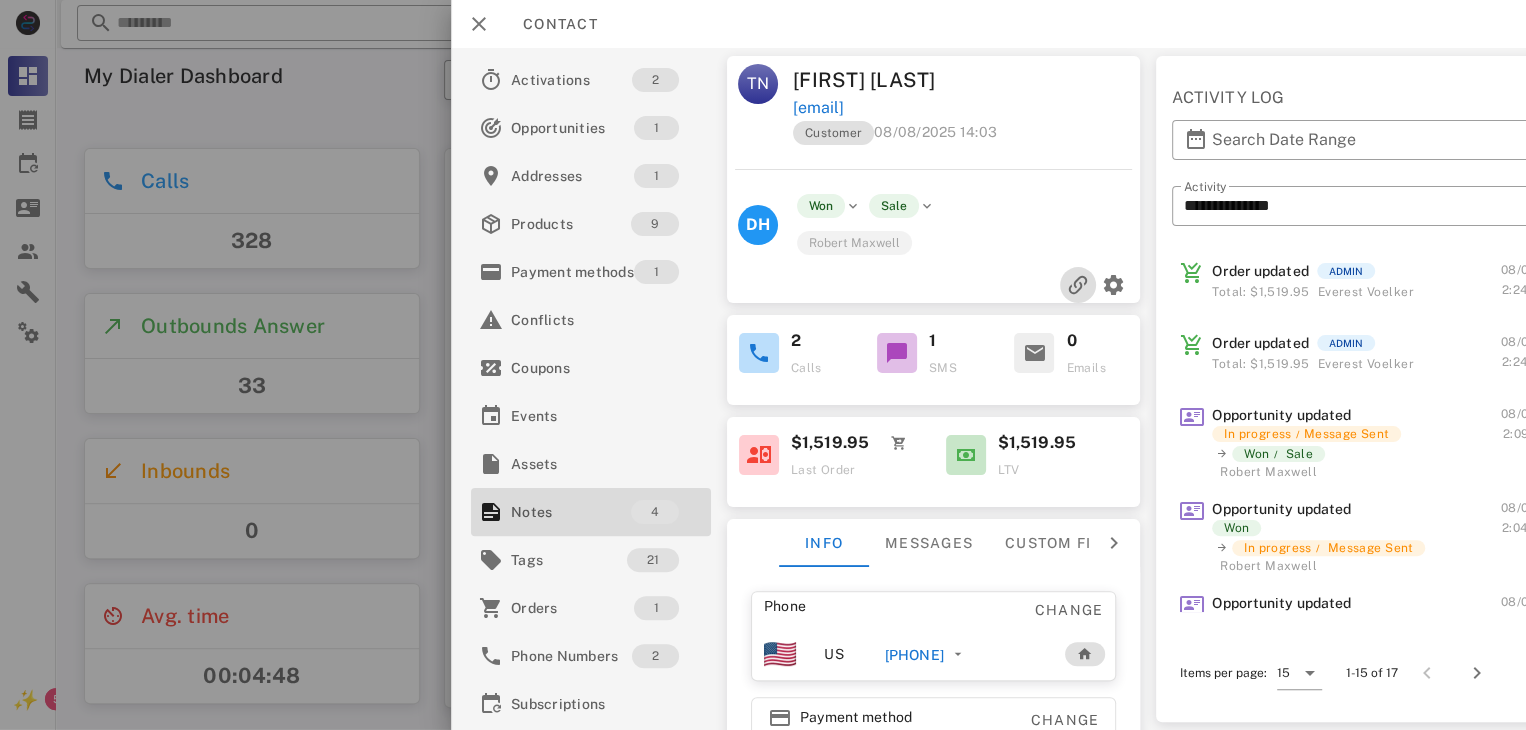 click at bounding box center [1078, 285] 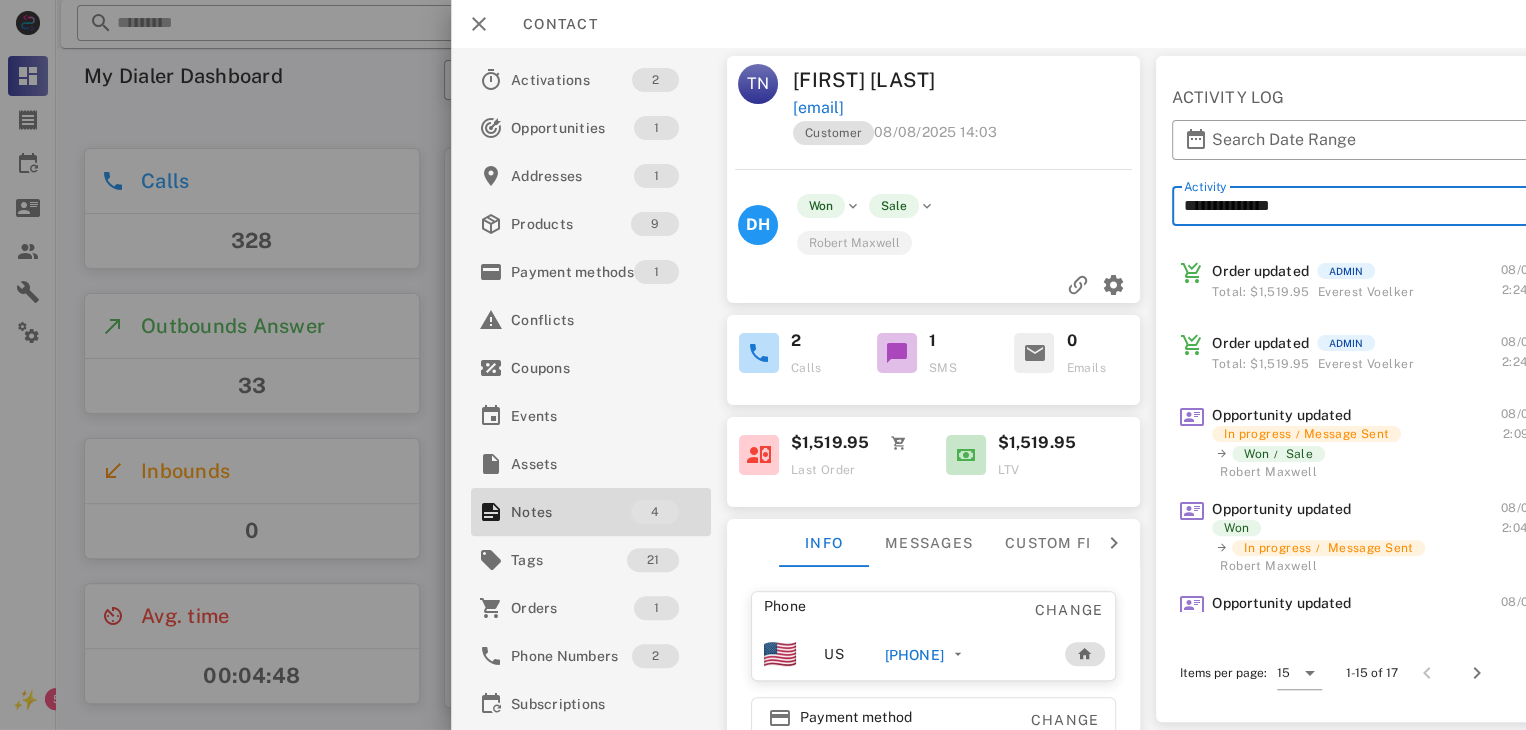 click on "**********" at bounding box center (1361, 206) 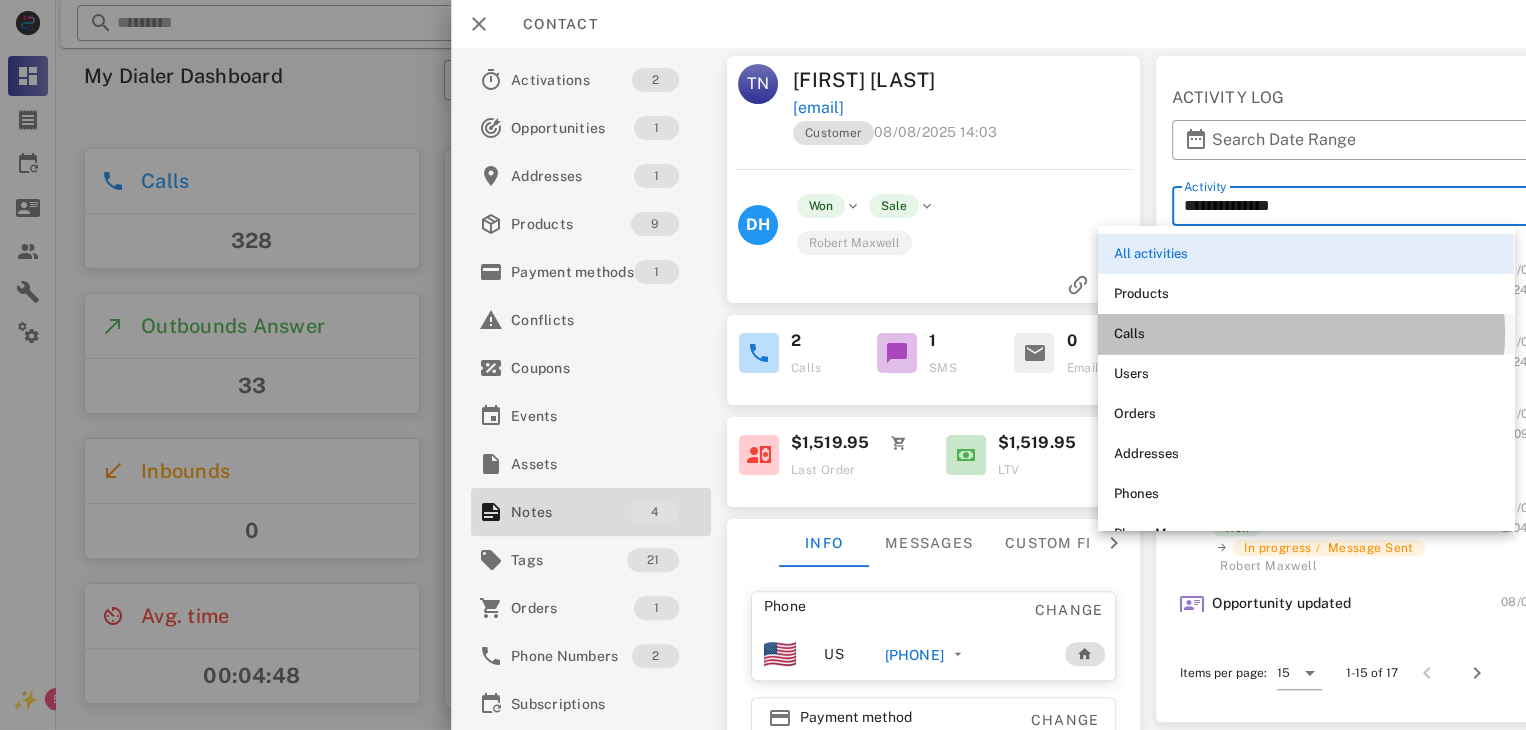 click on "Calls" at bounding box center [1306, 334] 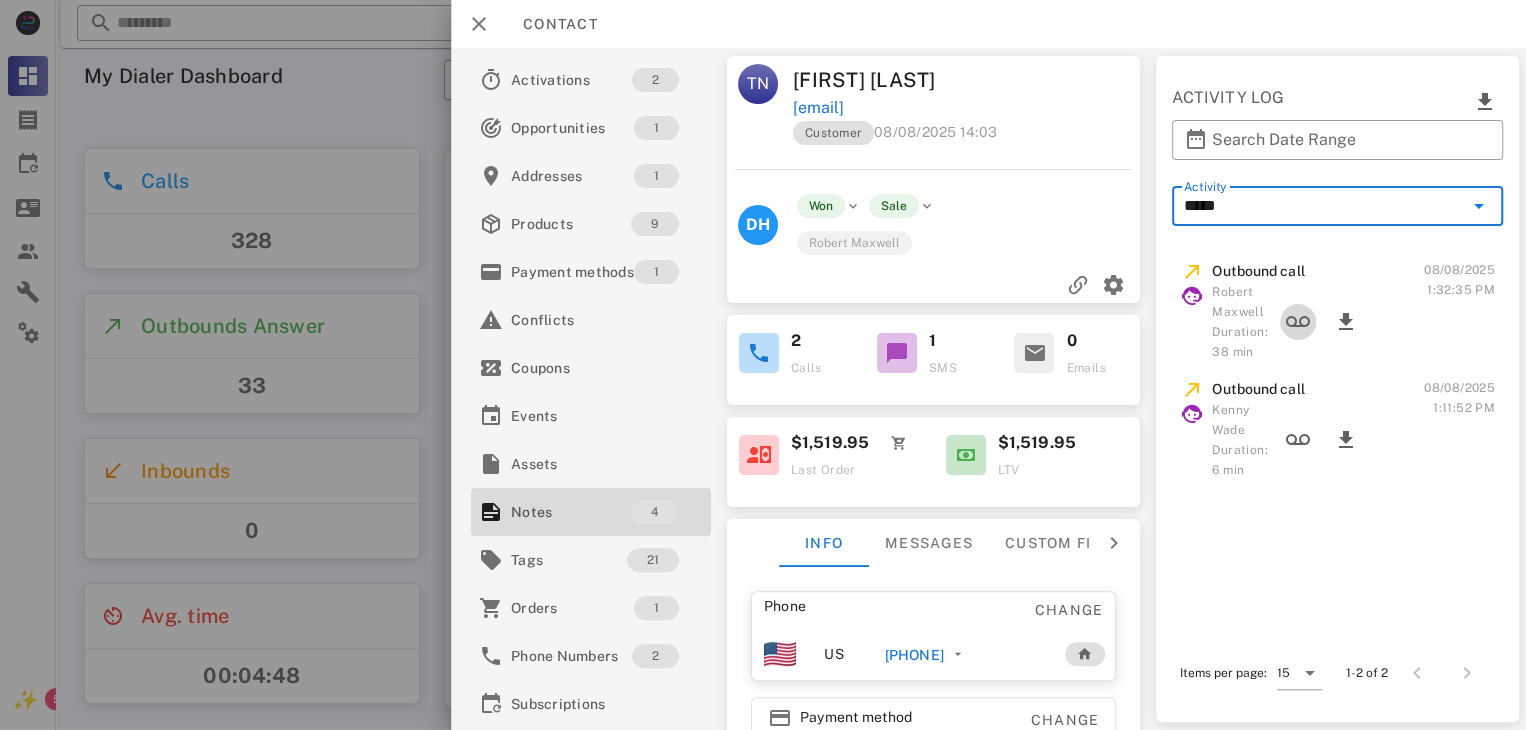 click at bounding box center [1298, 322] 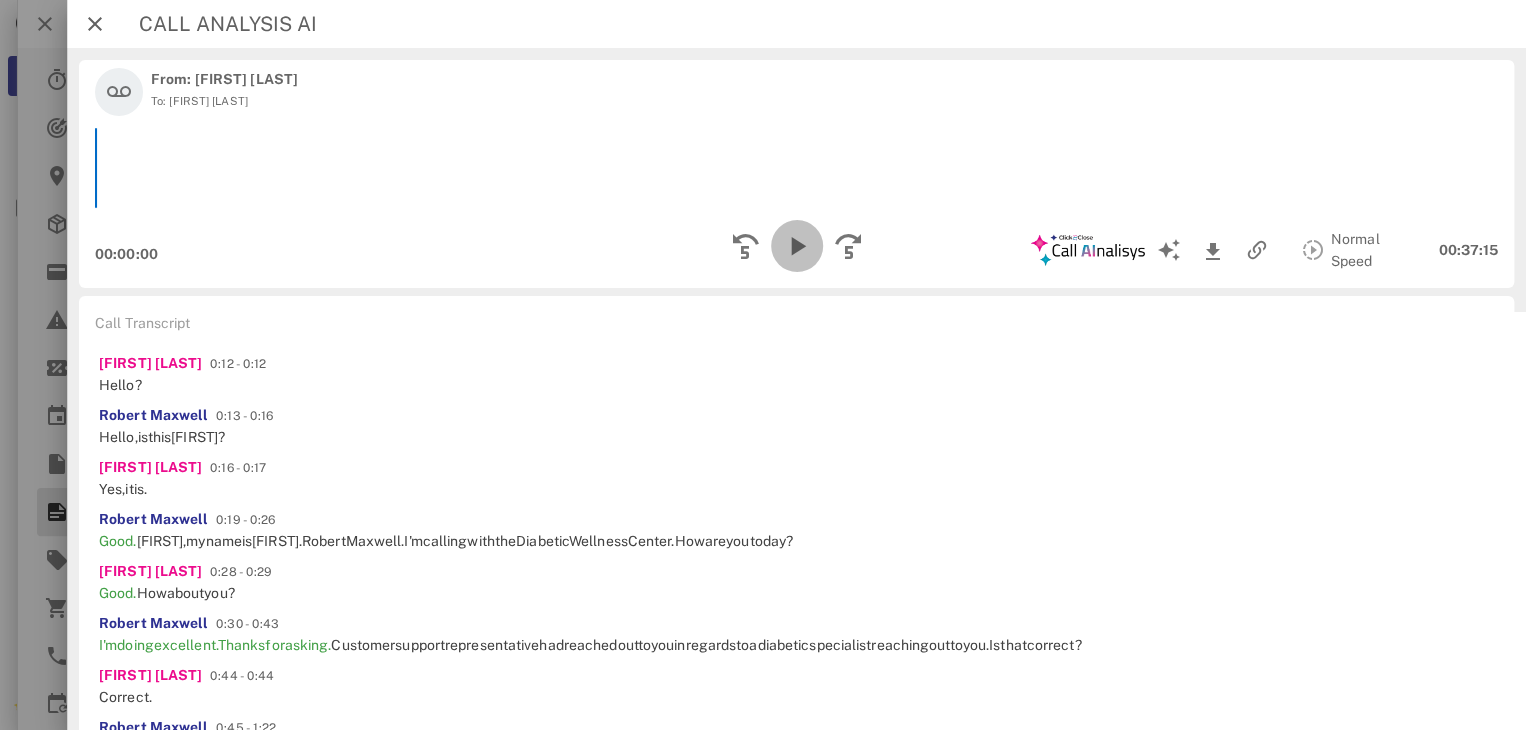 click at bounding box center (796, 246) 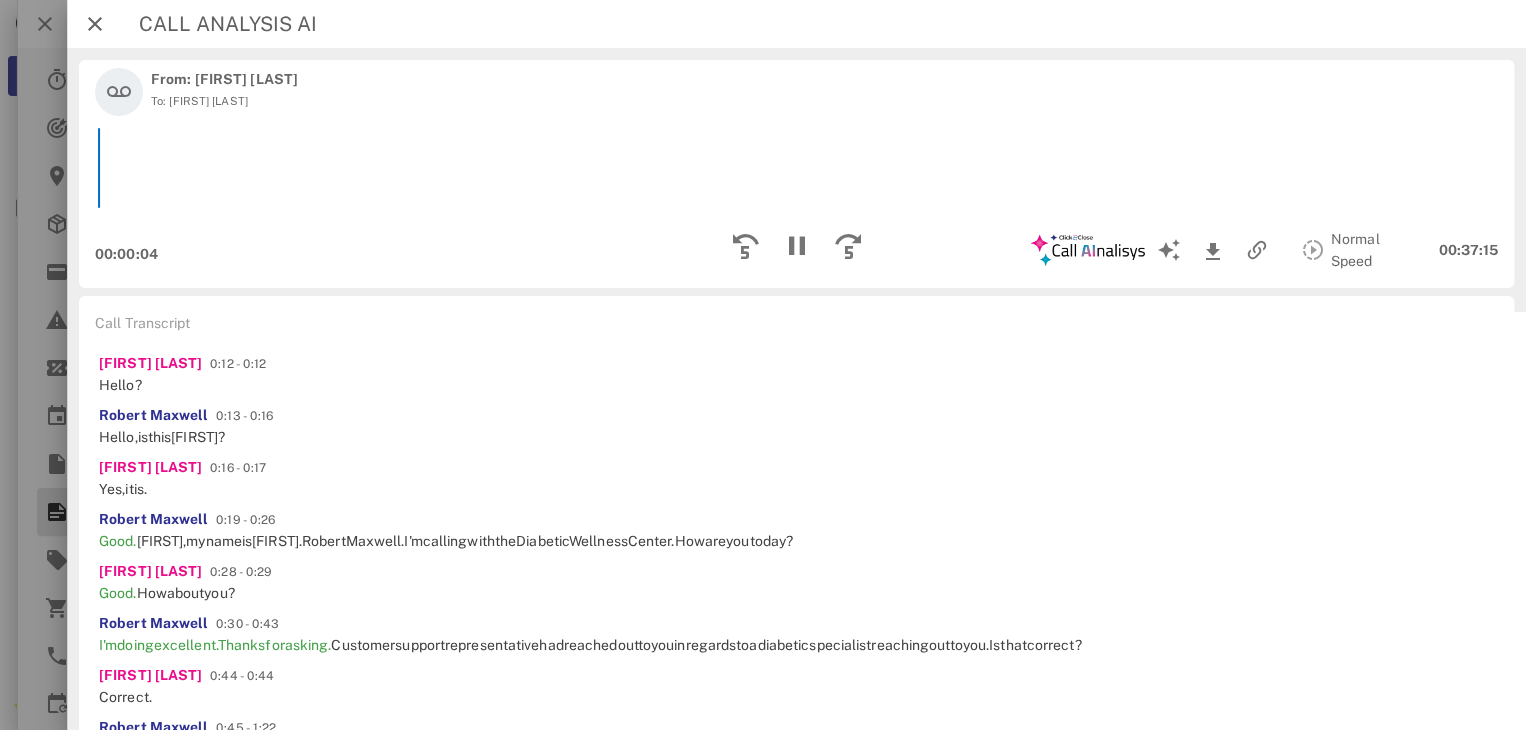 scroll, scrollTop: 2542, scrollLeft: 0, axis: vertical 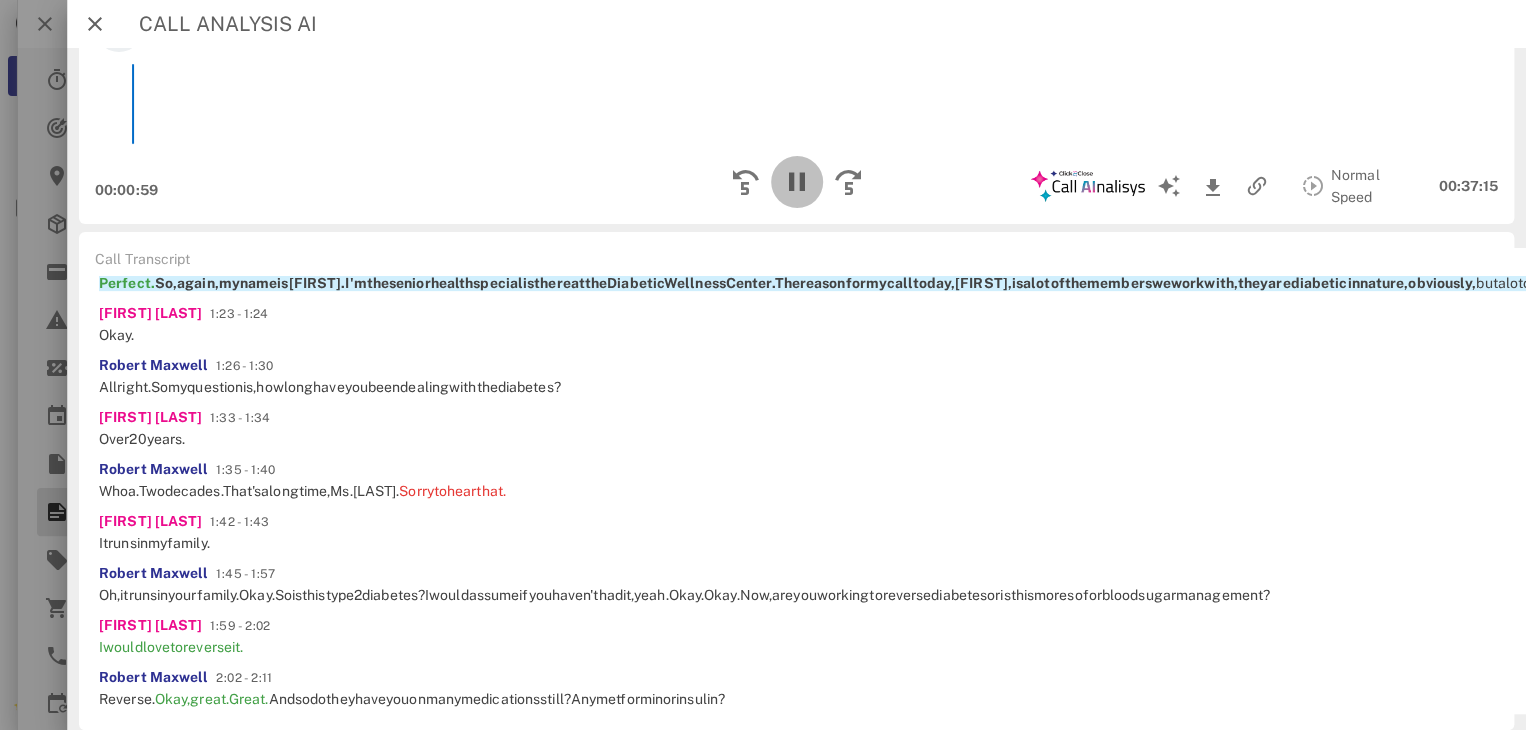 click at bounding box center (796, 182) 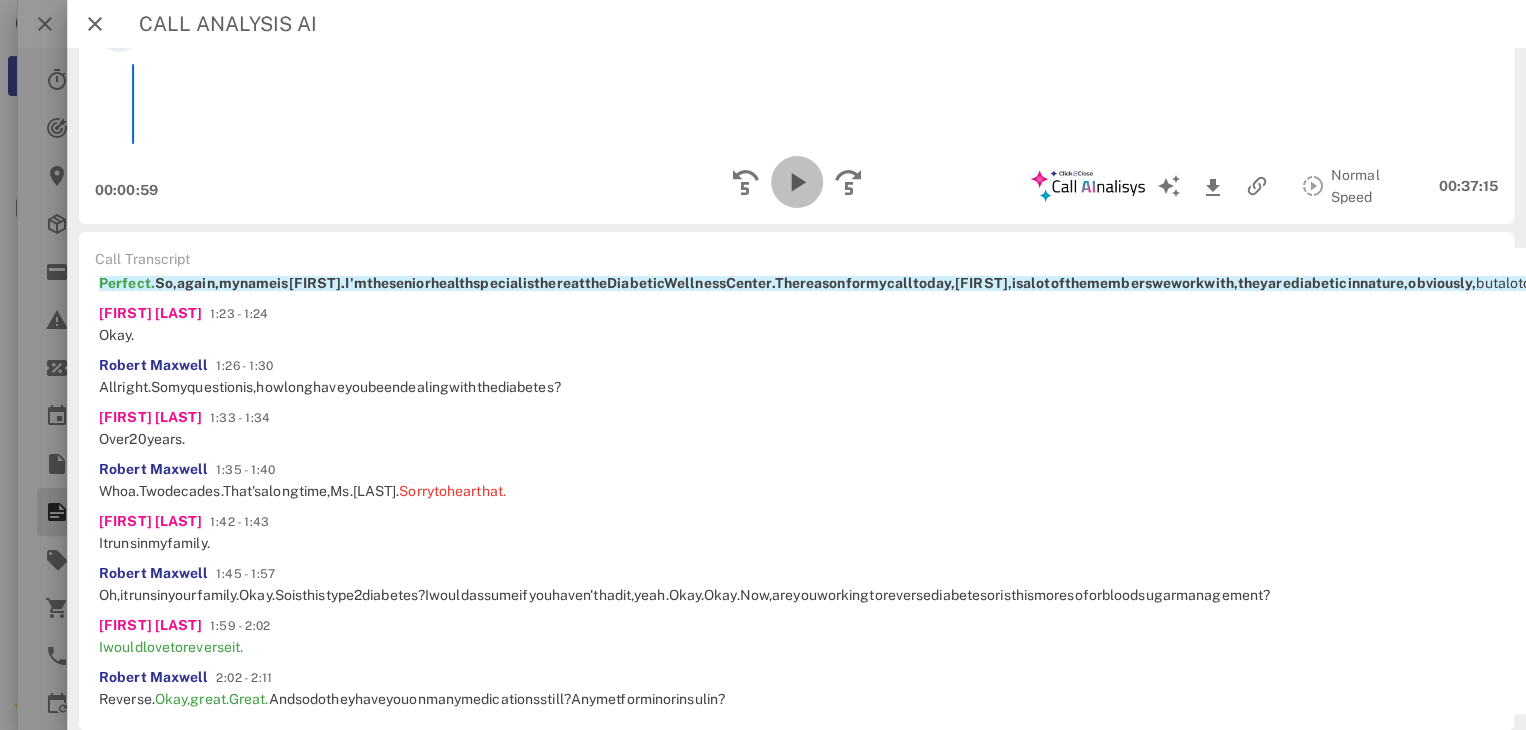 click at bounding box center [796, 182] 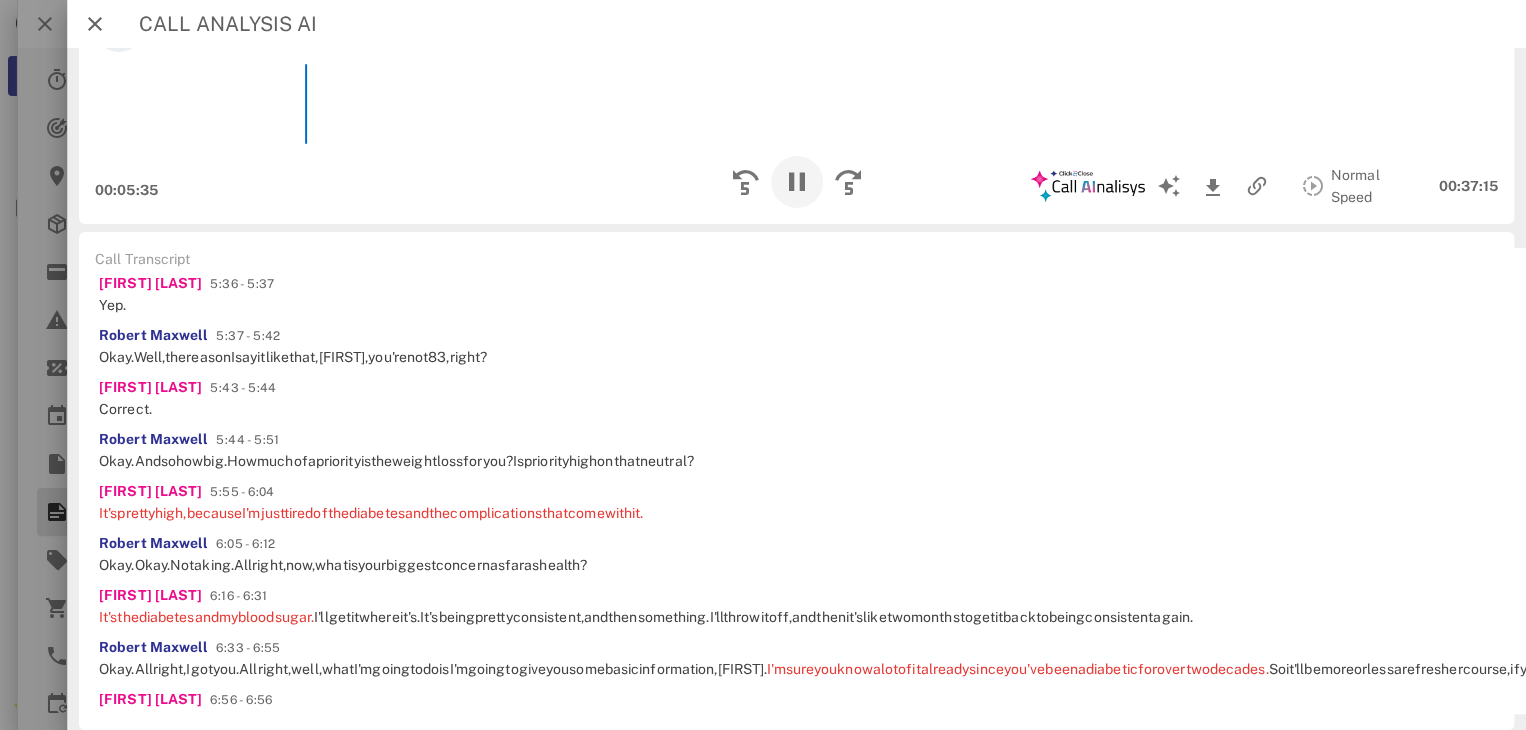 scroll, scrollTop: 2806, scrollLeft: 0, axis: vertical 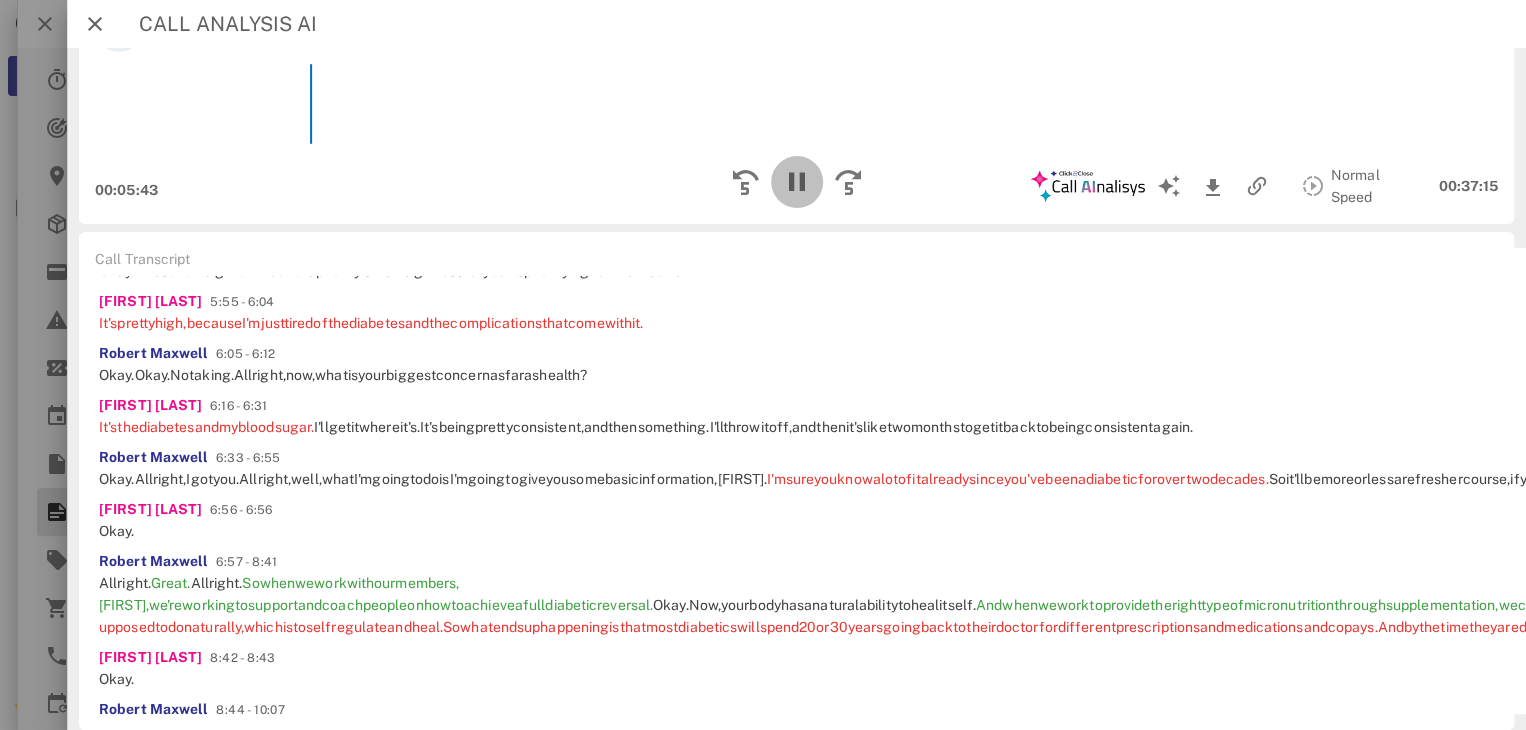 click at bounding box center [796, 182] 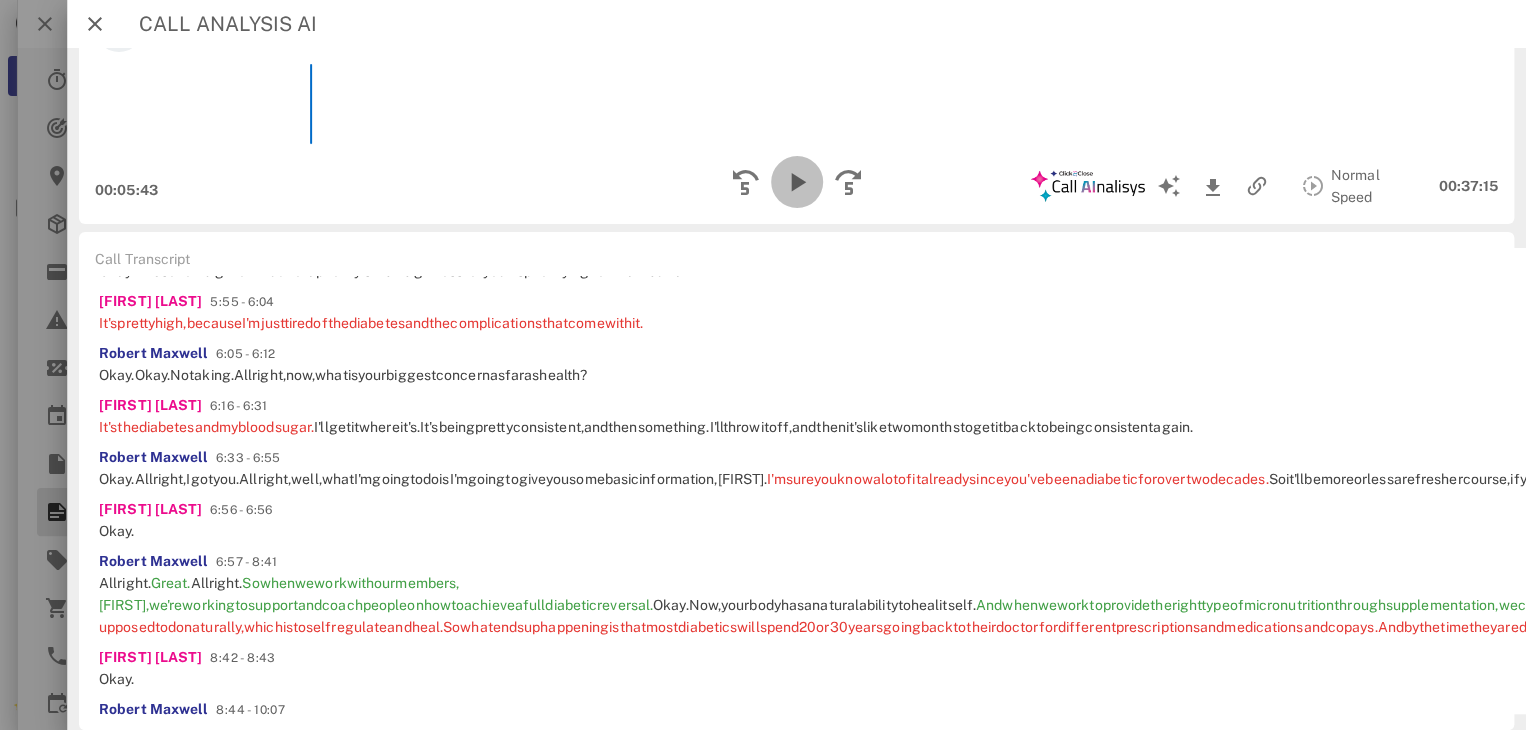 click at bounding box center [796, 182] 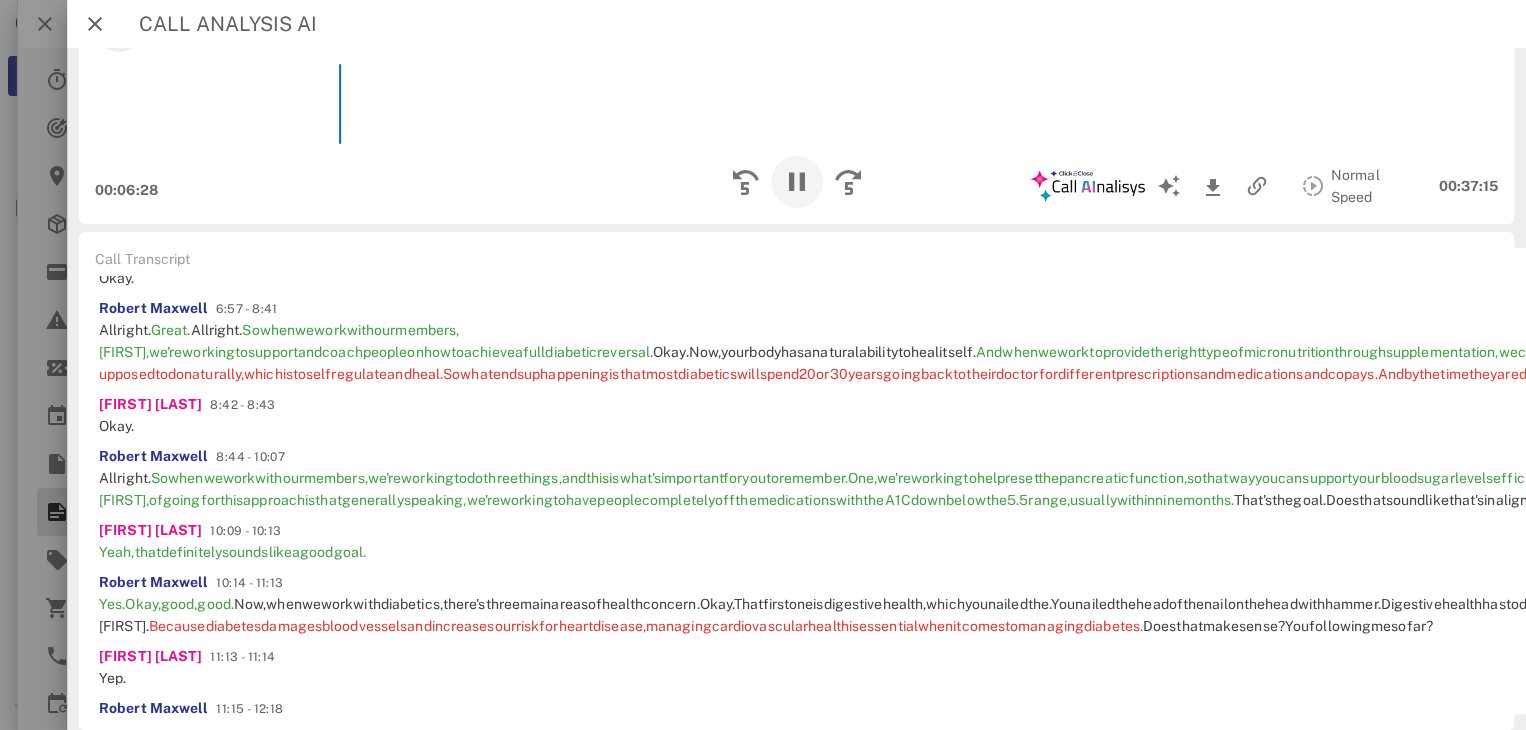 scroll, scrollTop: 3192, scrollLeft: 0, axis: vertical 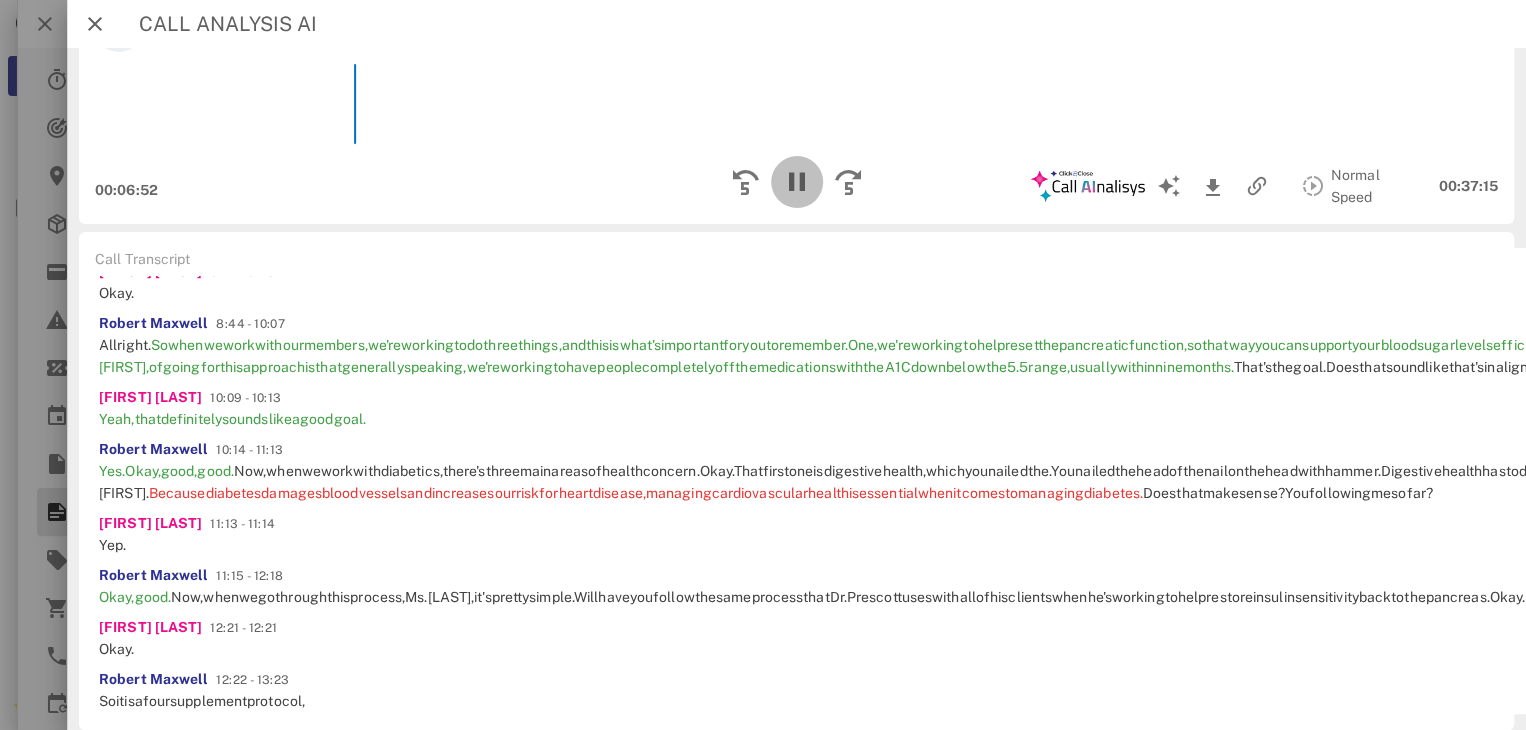 click at bounding box center [796, 182] 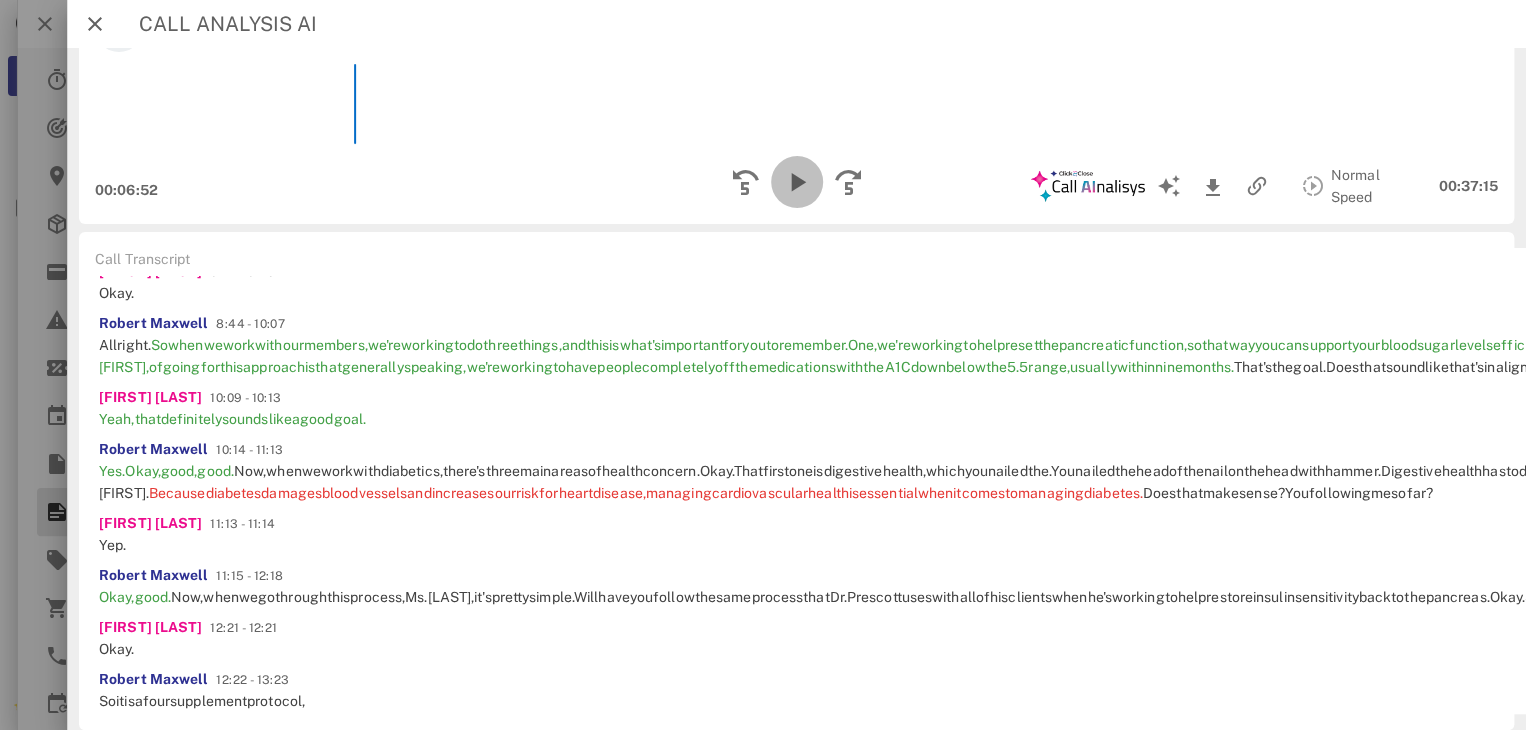 click at bounding box center (796, 182) 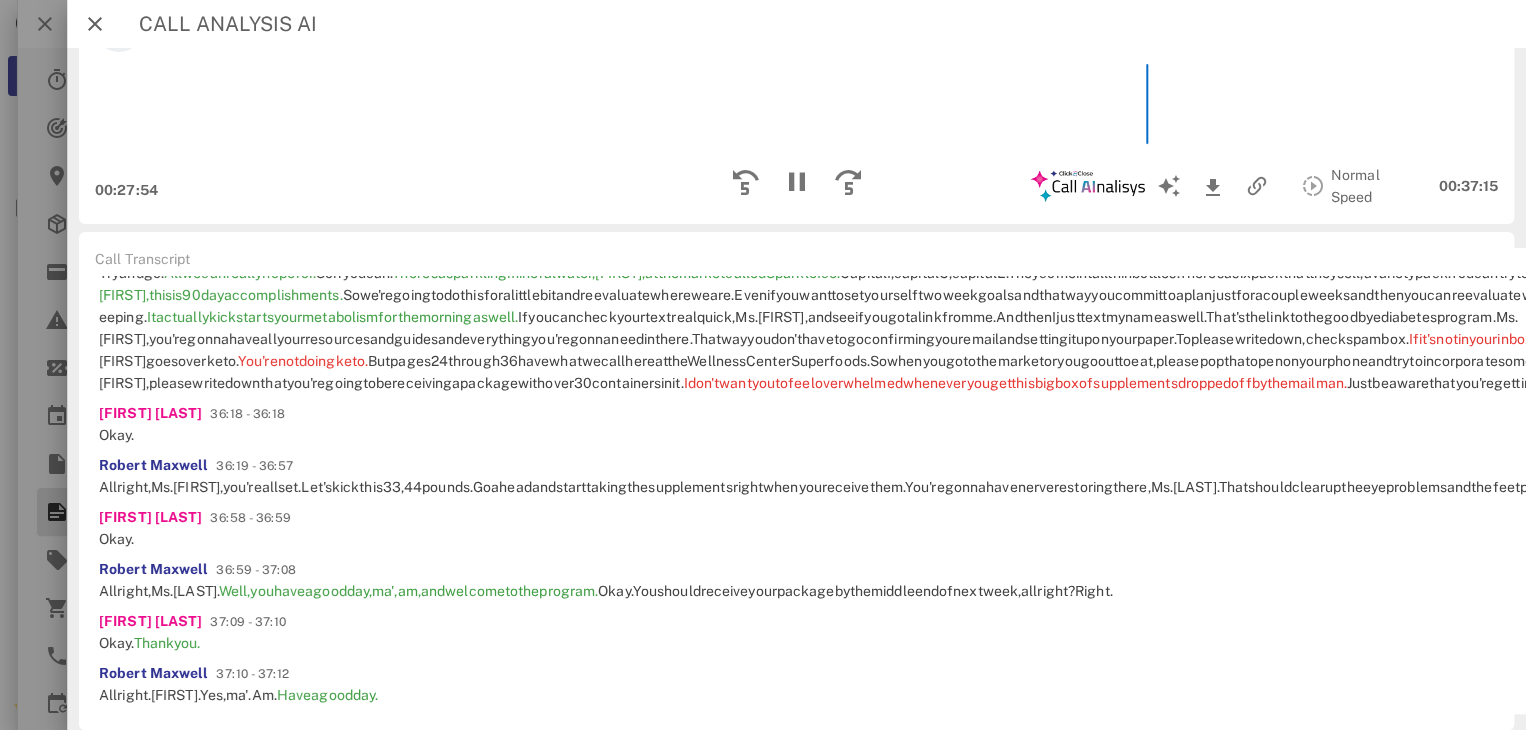 scroll, scrollTop: 8490, scrollLeft: 0, axis: vertical 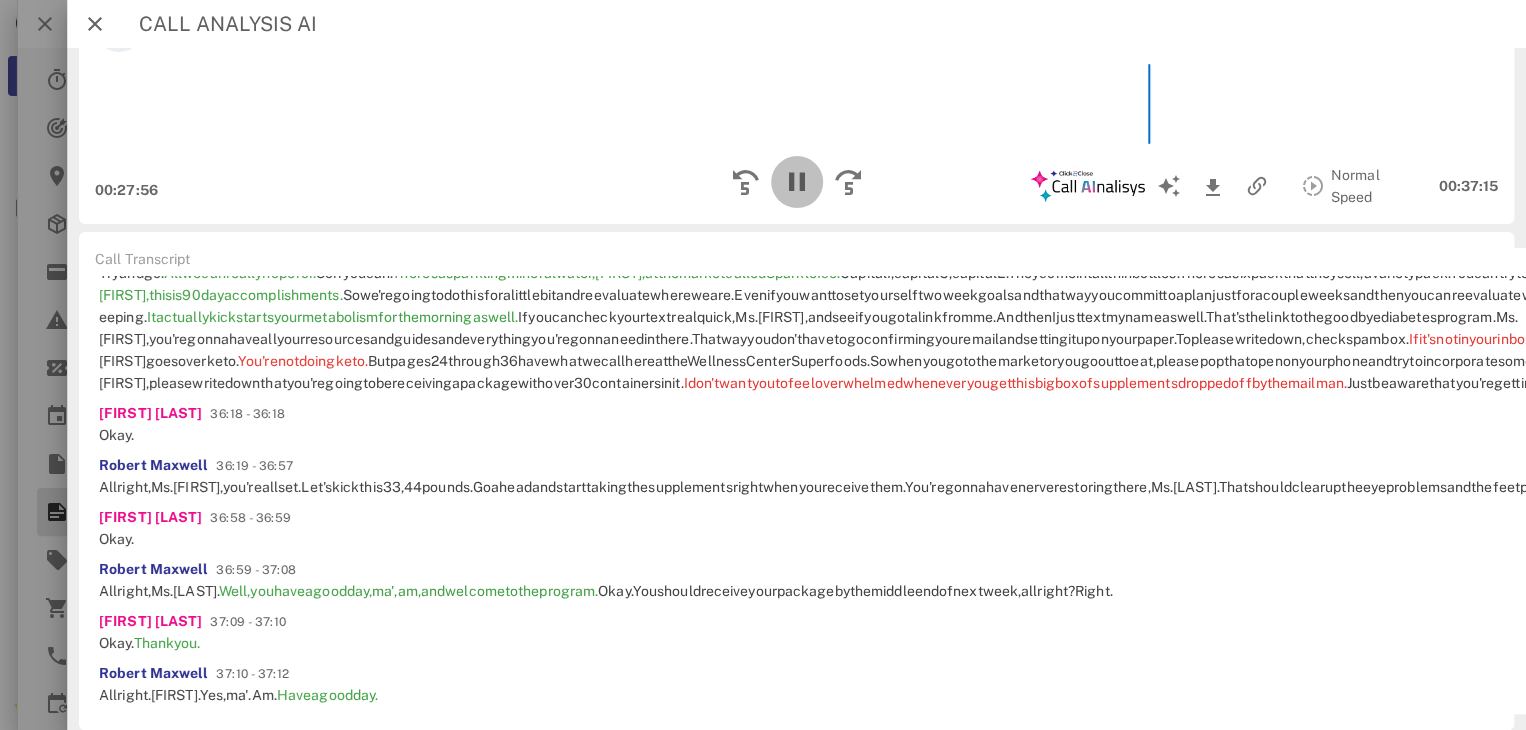 click at bounding box center (796, 182) 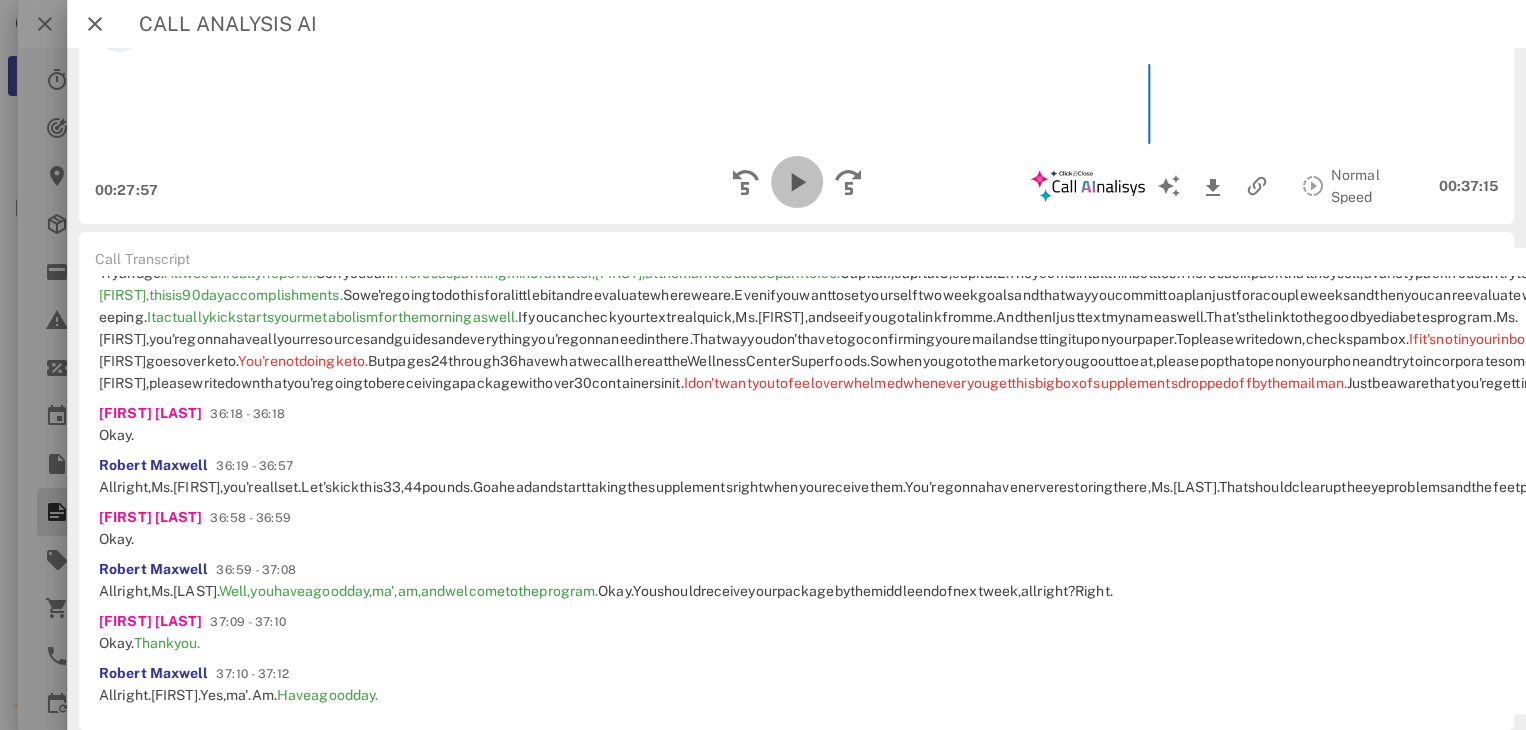 click at bounding box center (796, 182) 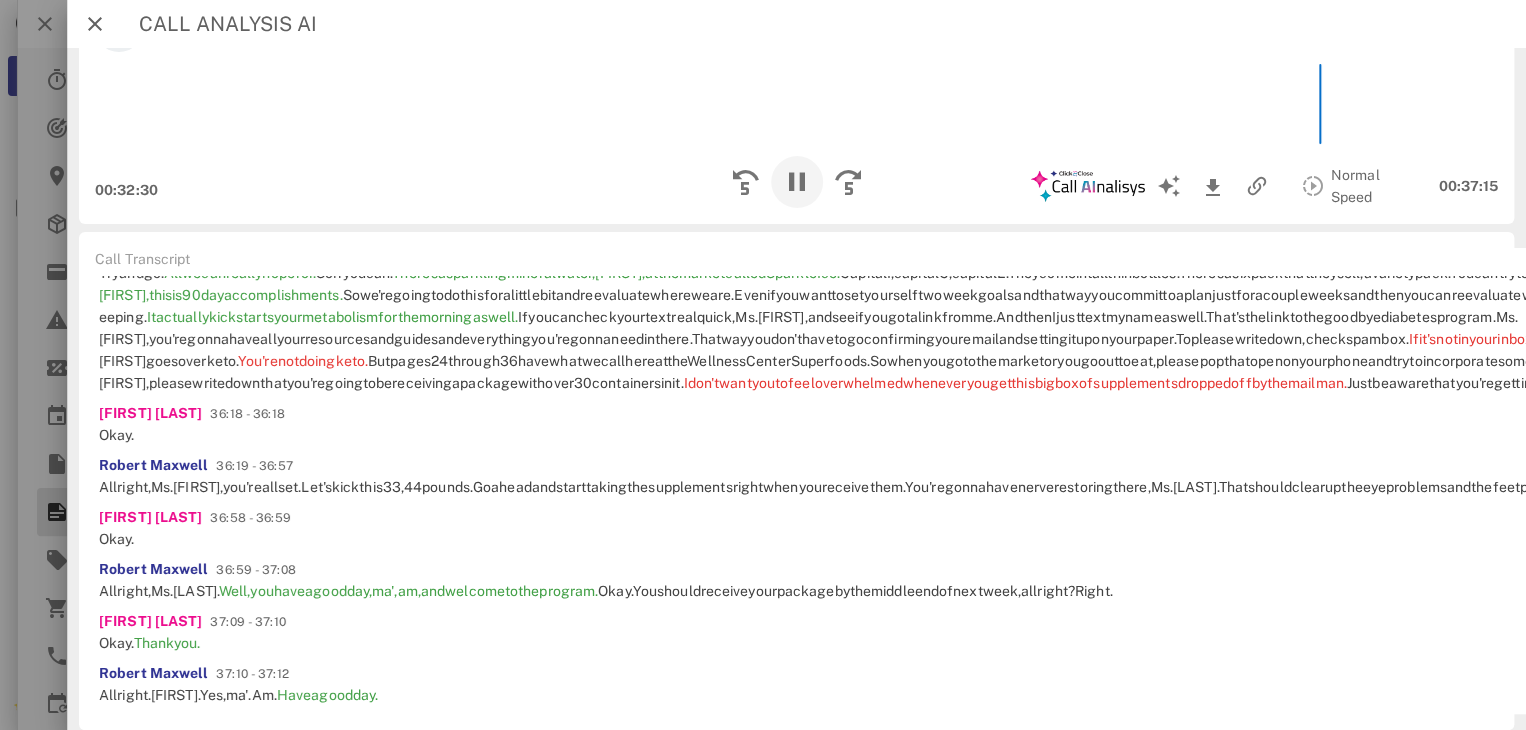 scroll, scrollTop: 10498, scrollLeft: 0, axis: vertical 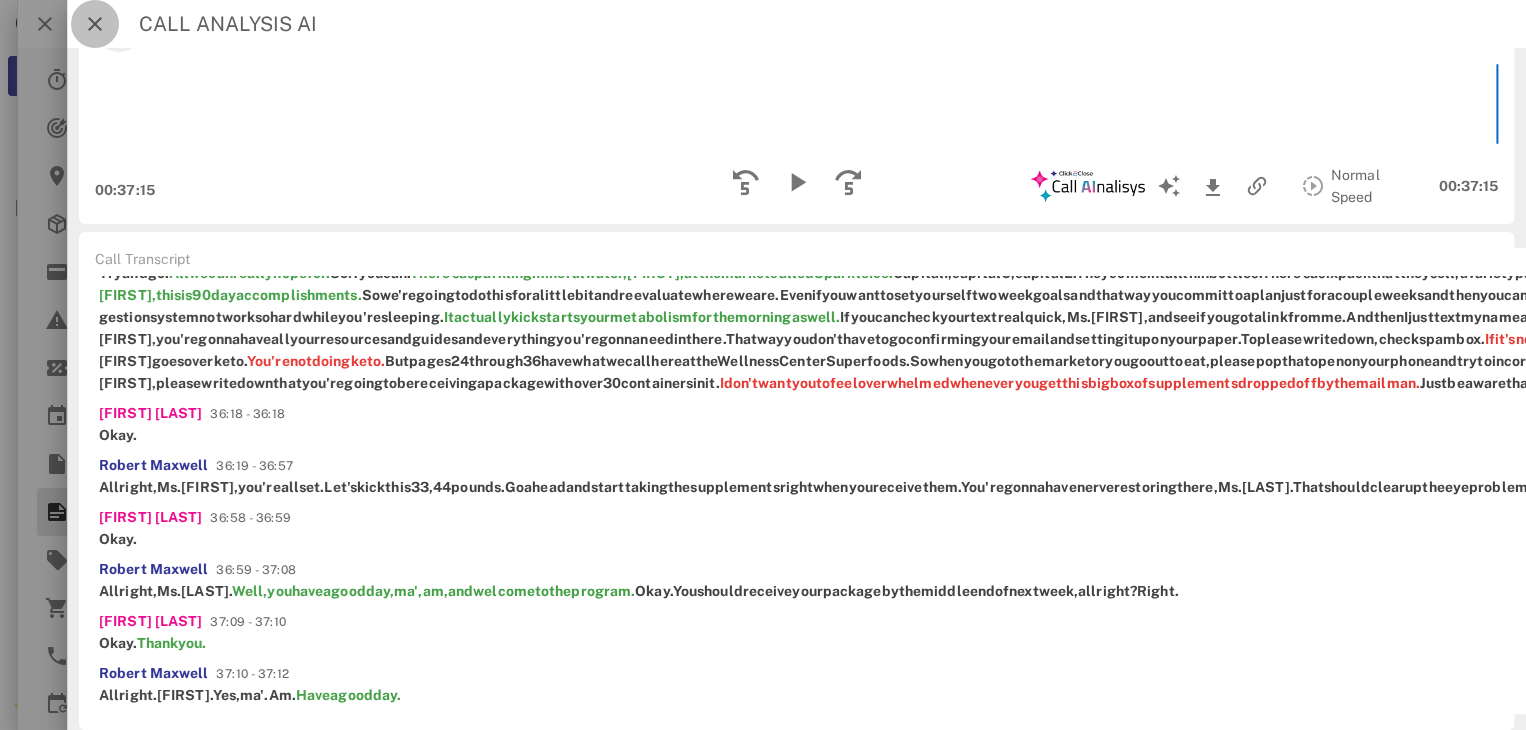 click at bounding box center [95, 24] 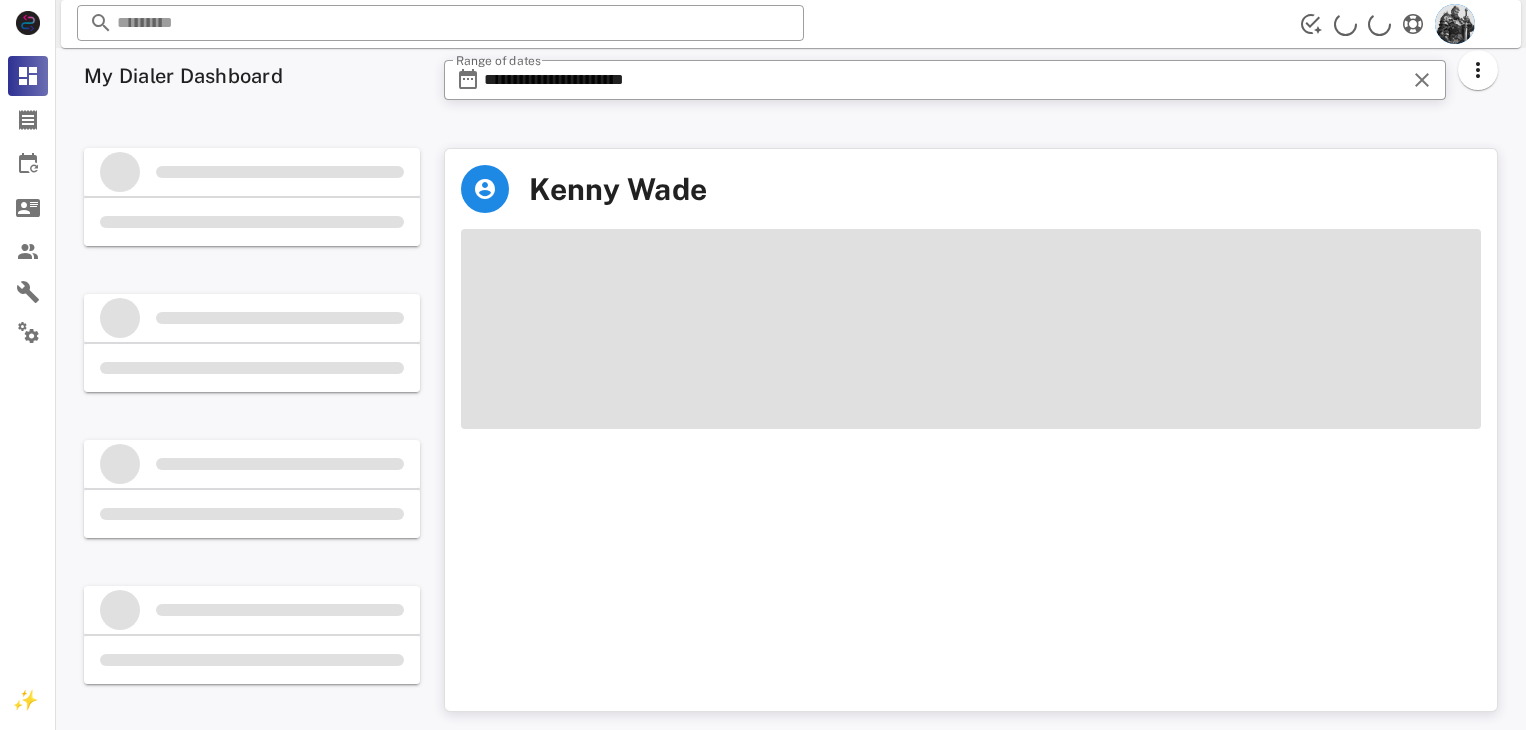 scroll, scrollTop: 0, scrollLeft: 0, axis: both 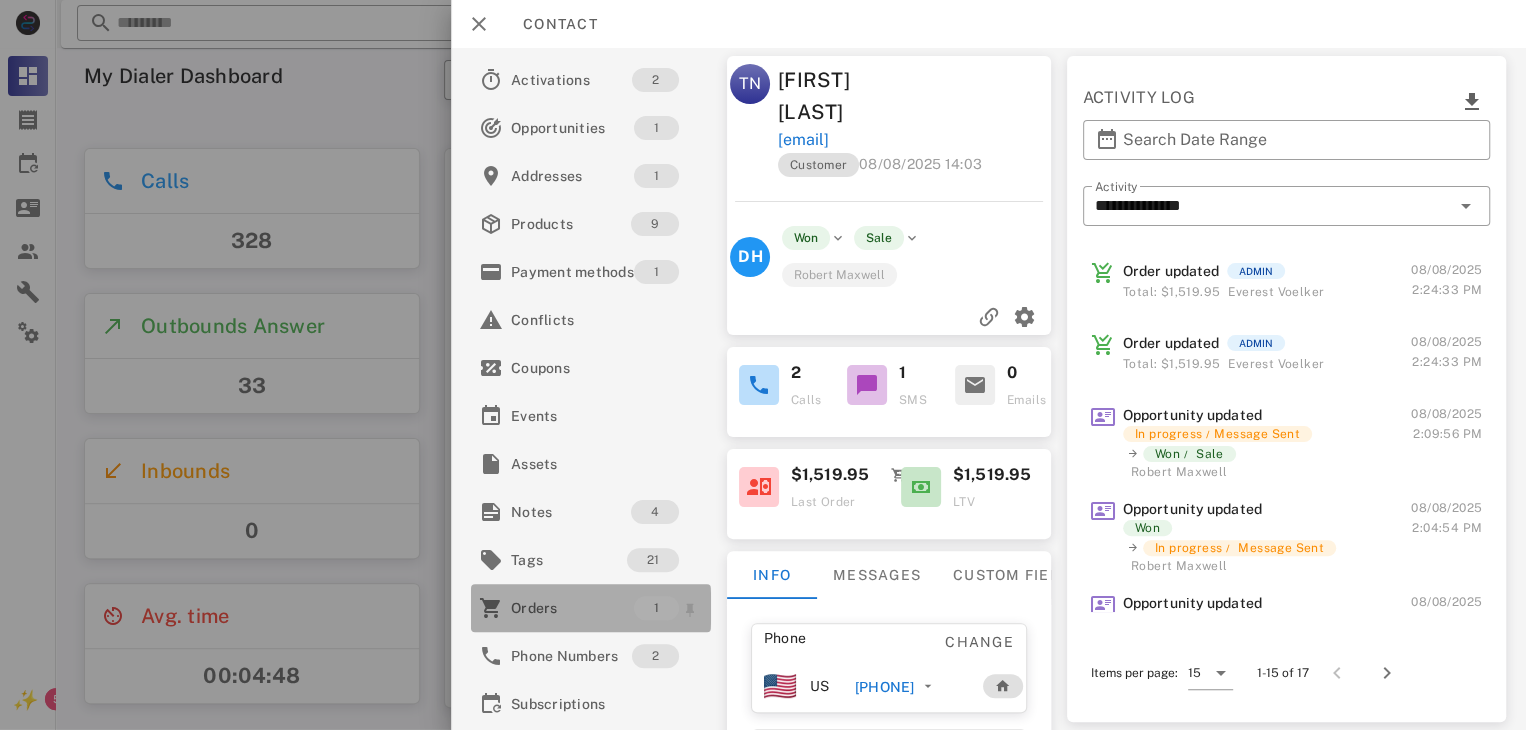 click on "Orders" at bounding box center (572, 608) 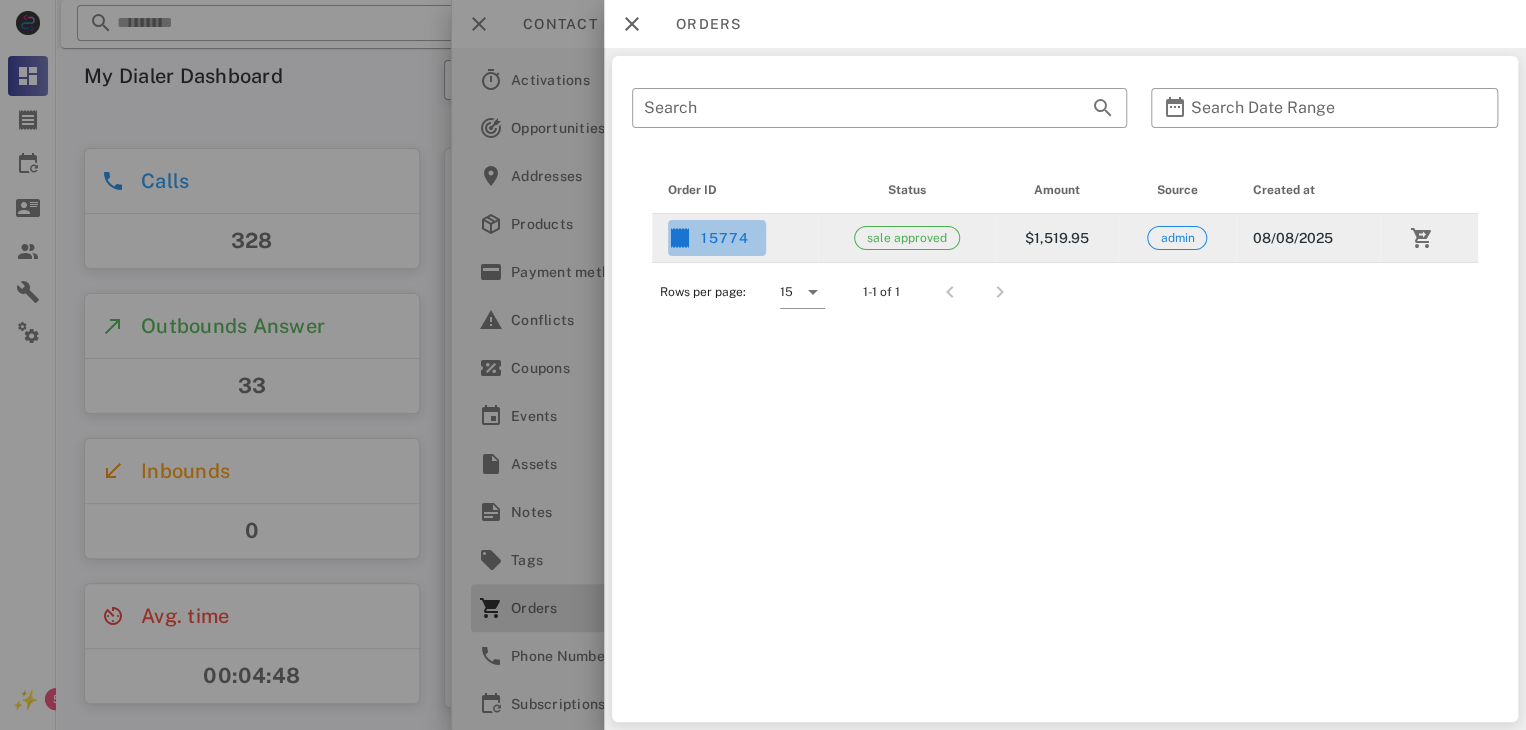 click on "15774" at bounding box center [709, 238] 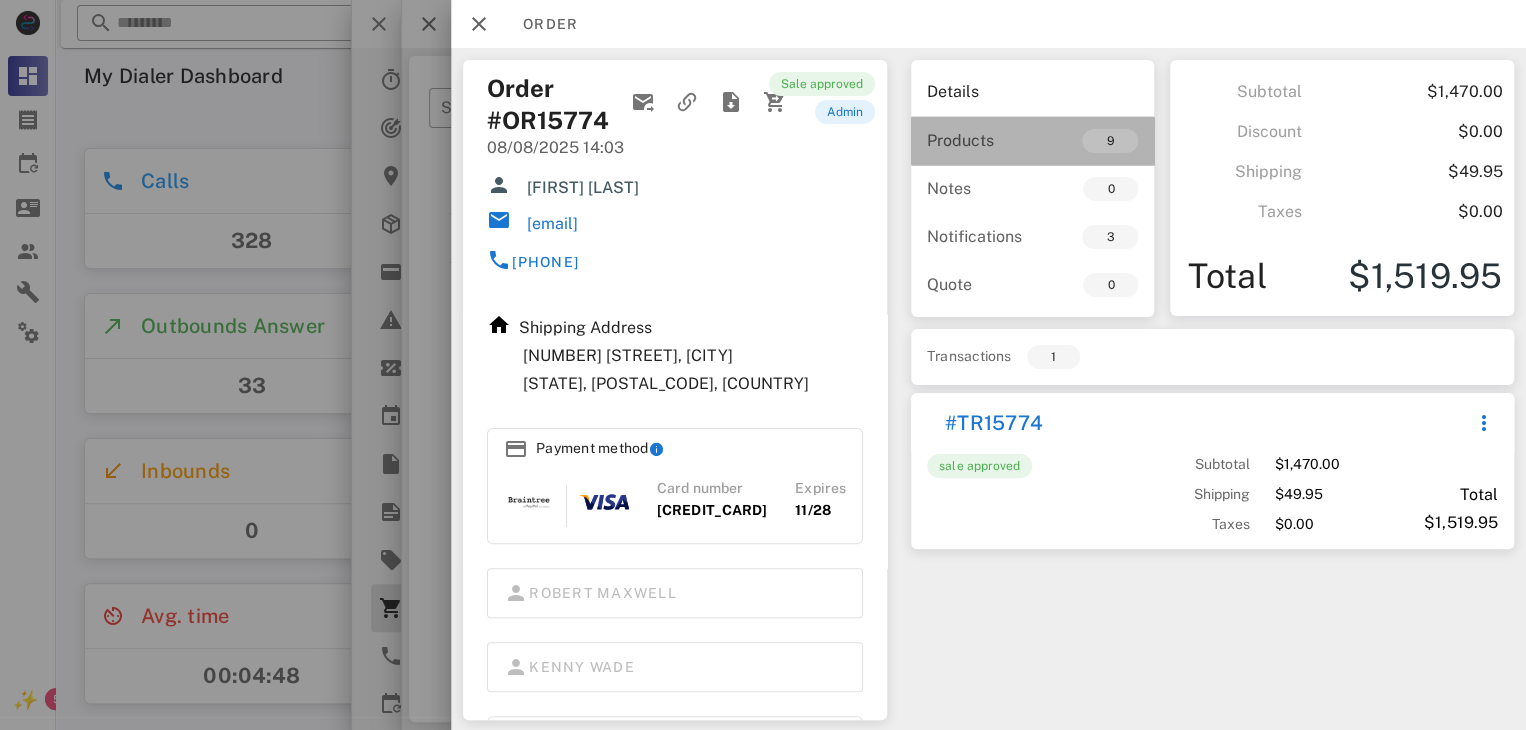 click on "Products" at bounding box center [980, 140] 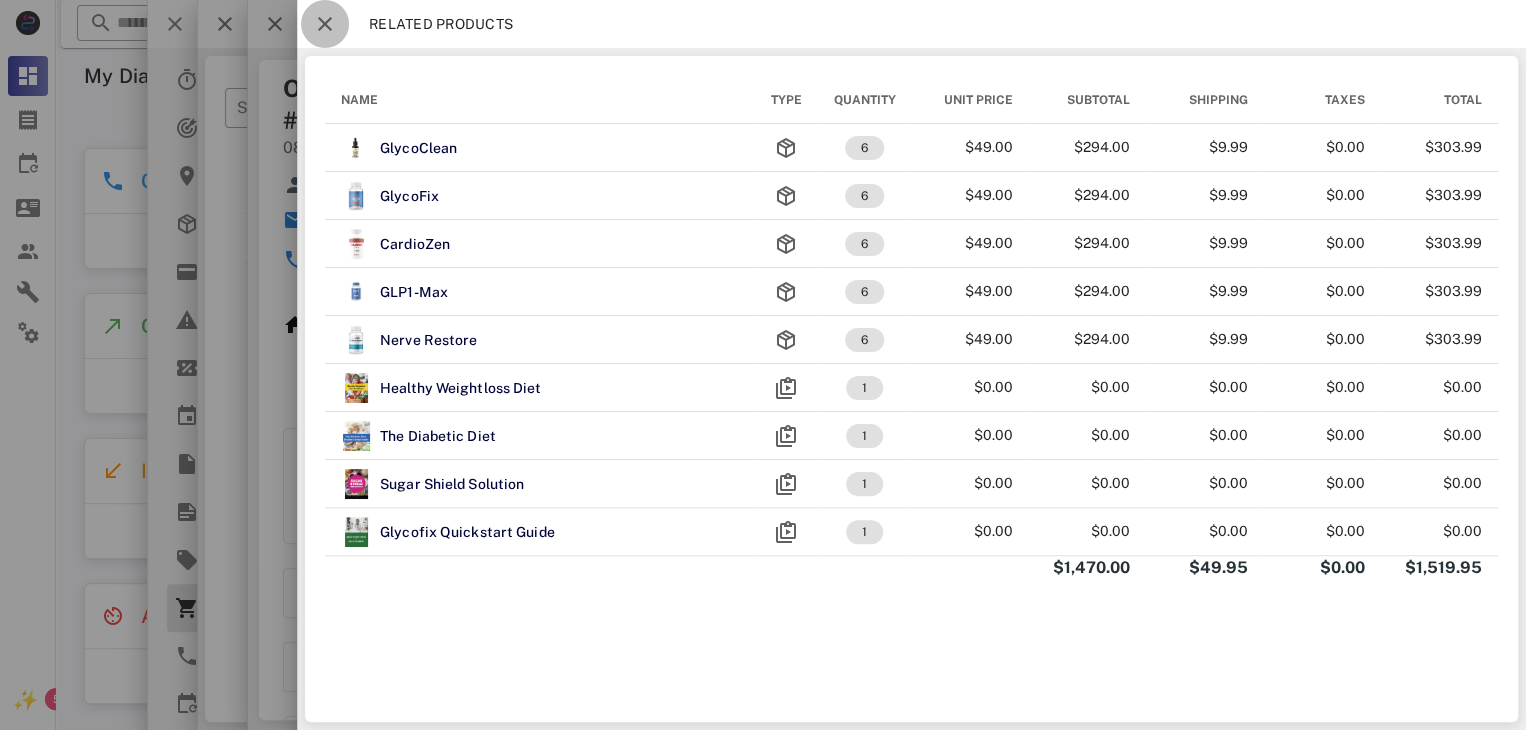 click at bounding box center (325, 24) 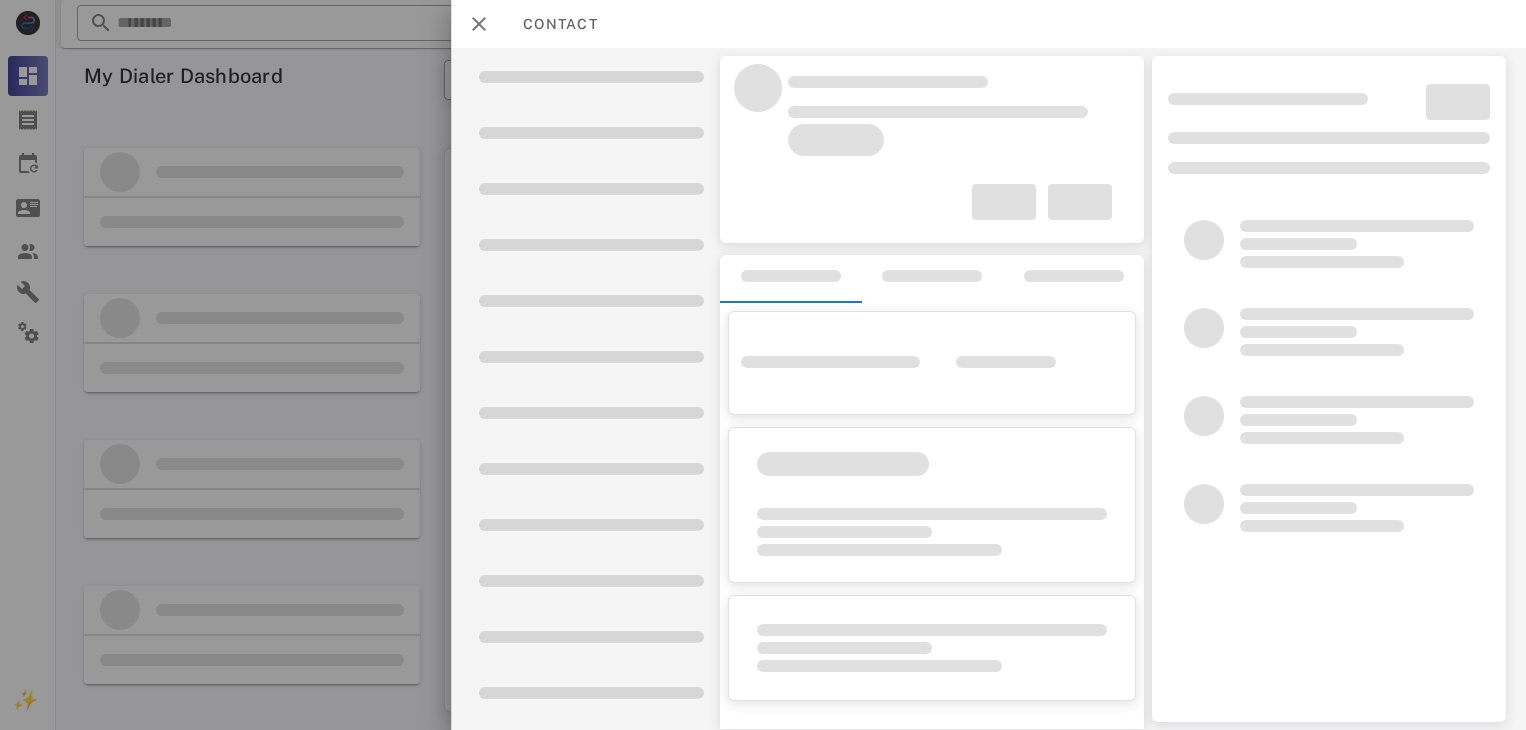 scroll, scrollTop: 0, scrollLeft: 0, axis: both 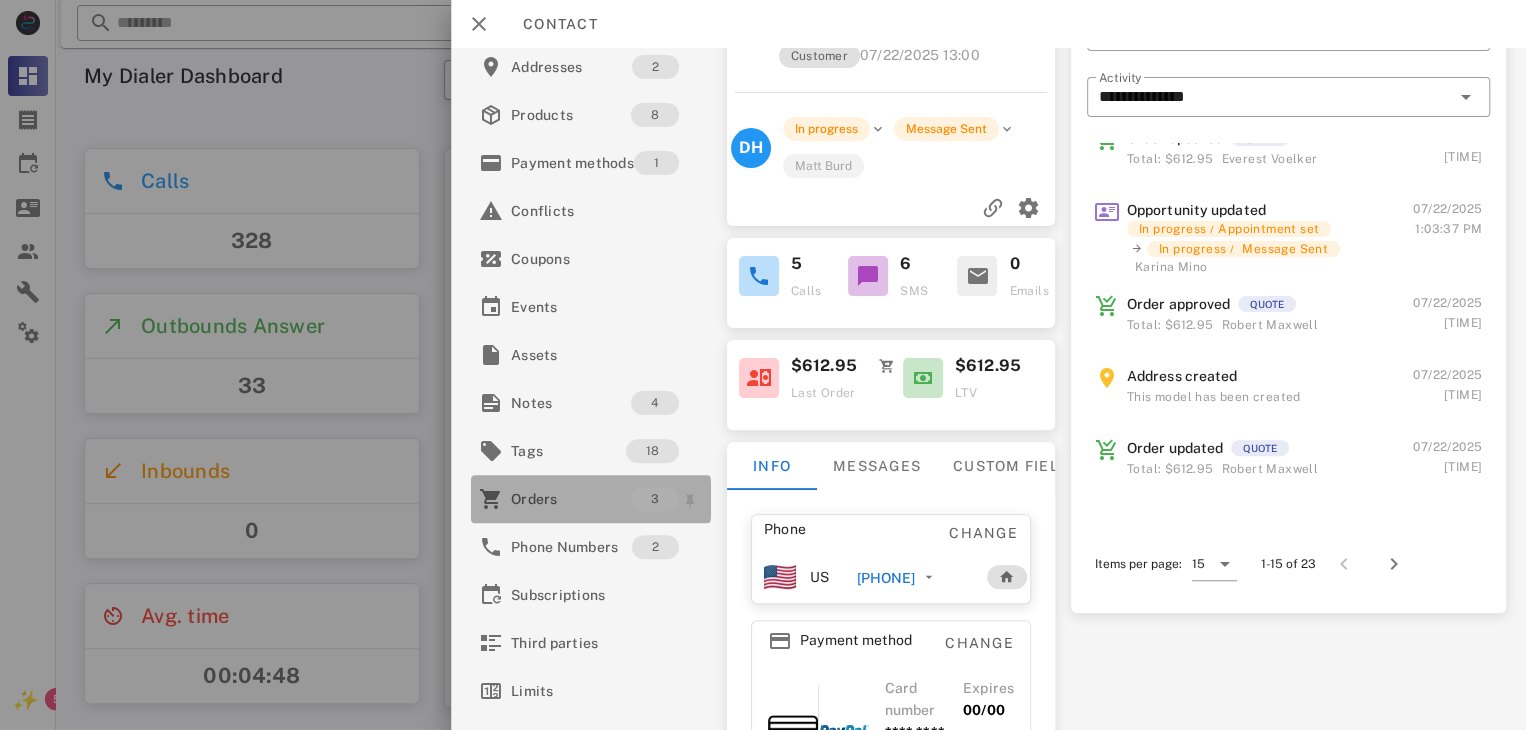 click on "Orders" at bounding box center [571, 499] 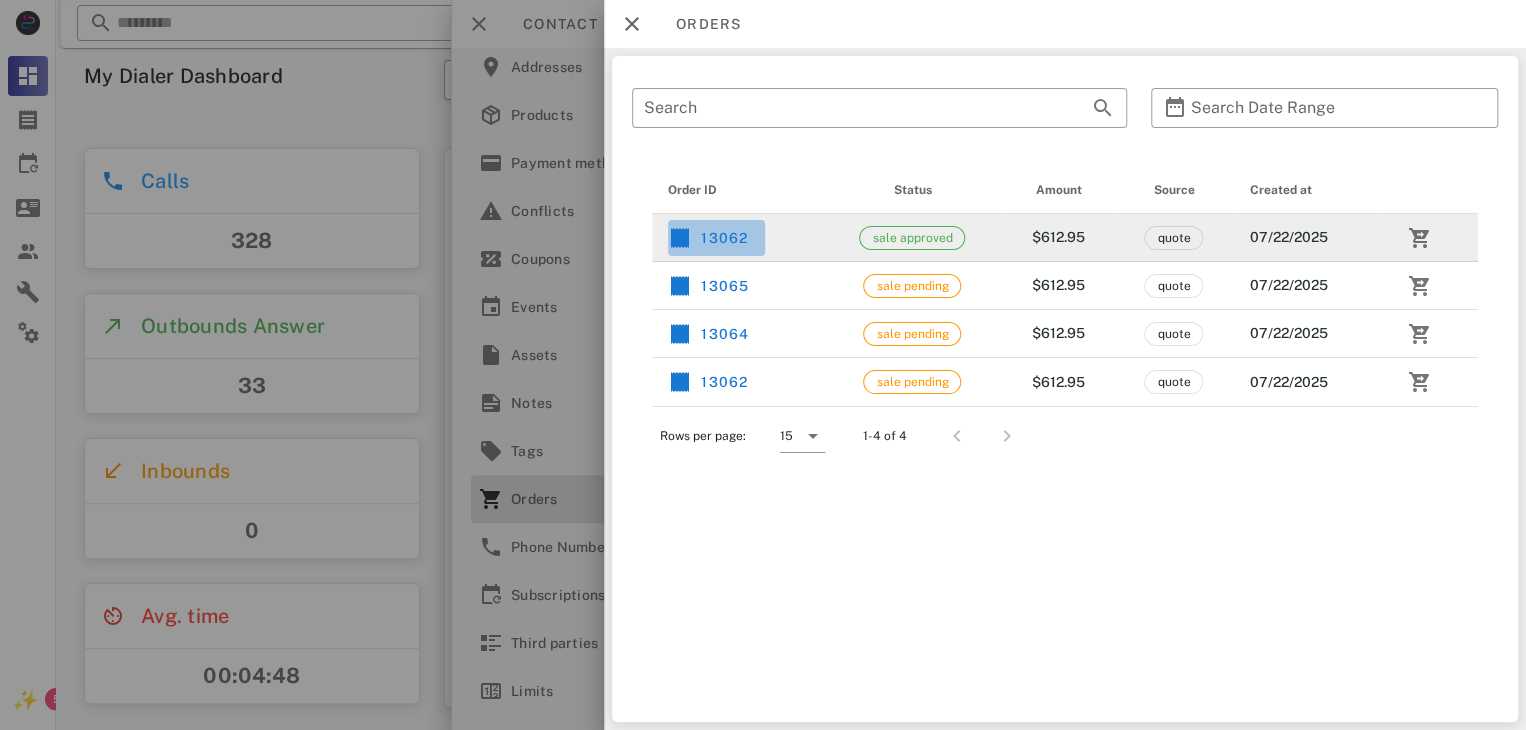 click on "13062" at bounding box center [708, 238] 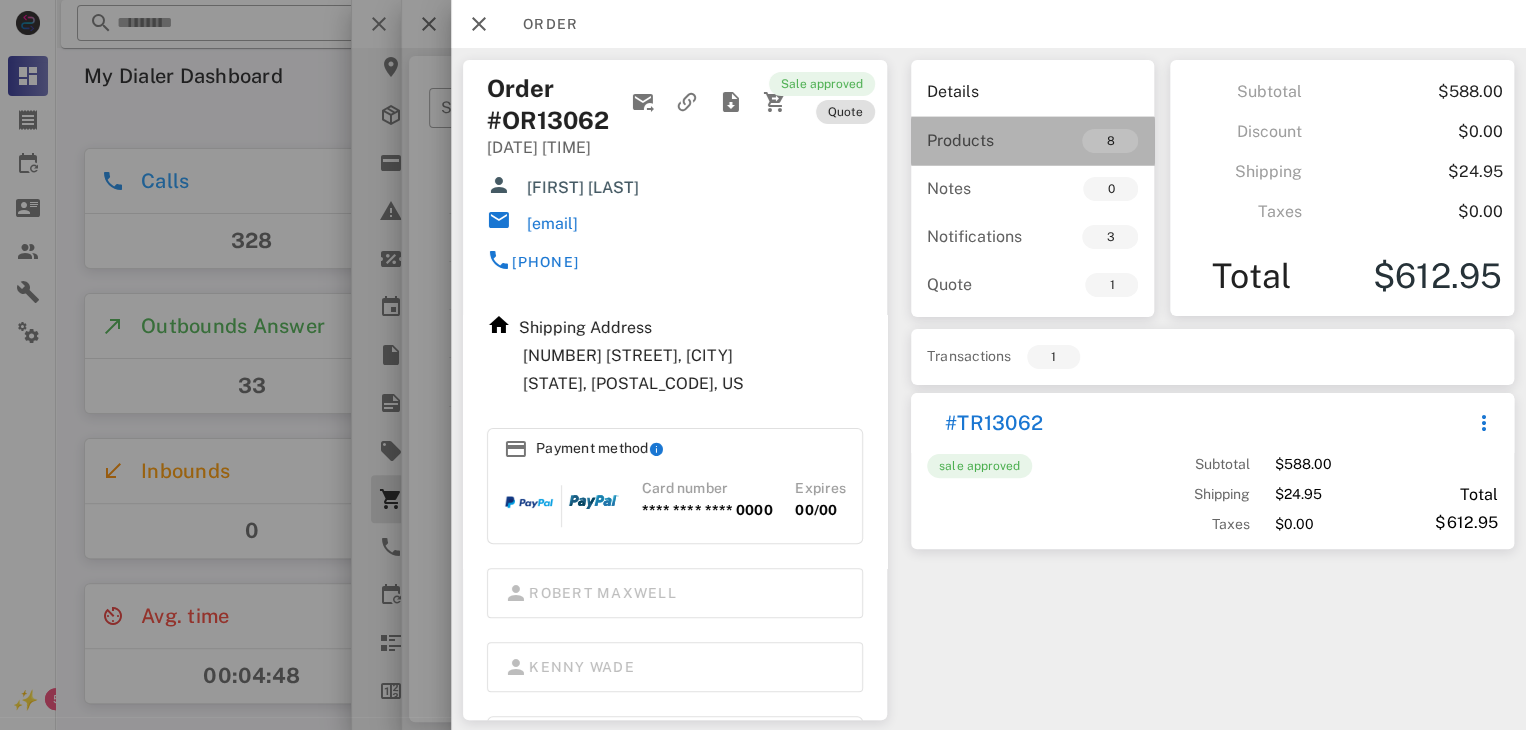 click on "Products" at bounding box center [980, 140] 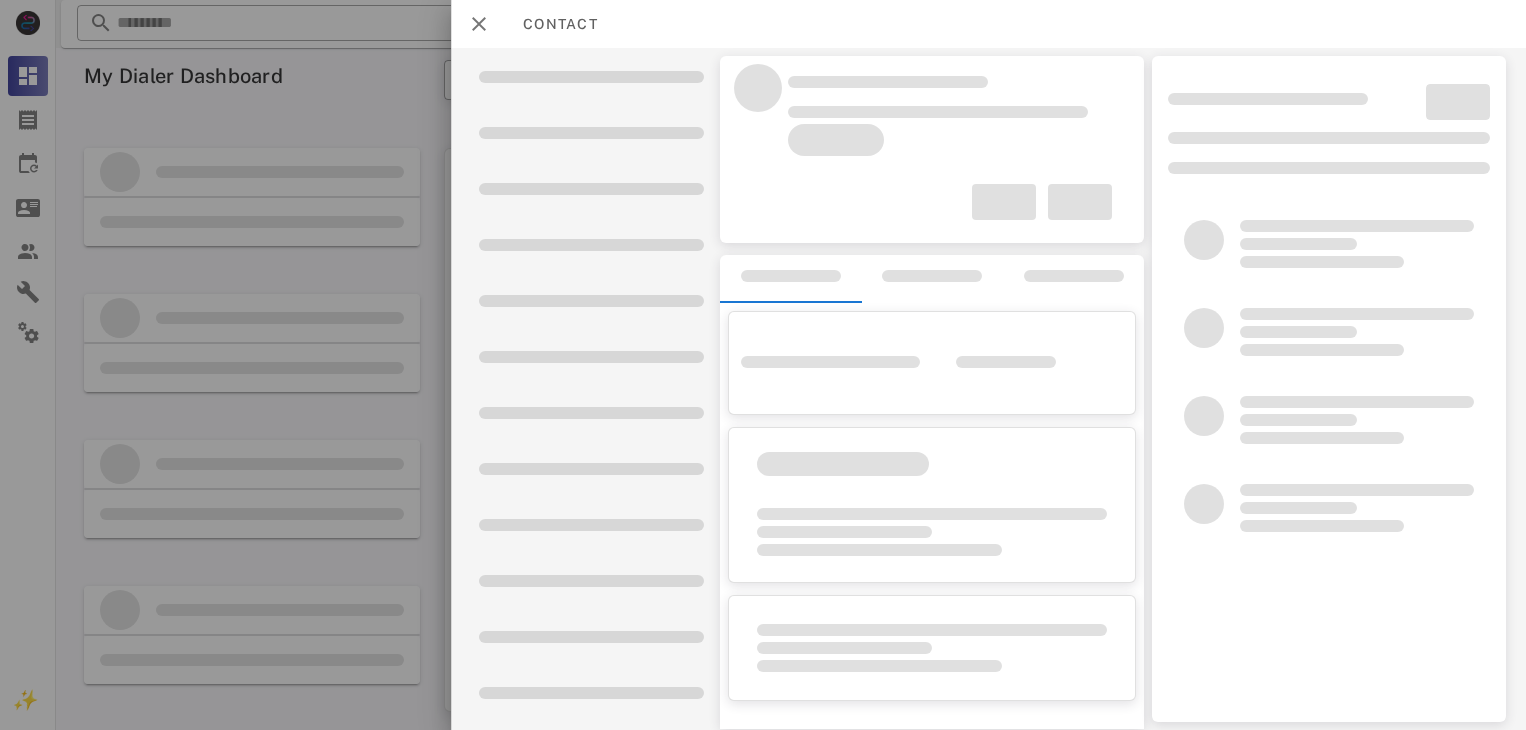 scroll, scrollTop: 0, scrollLeft: 0, axis: both 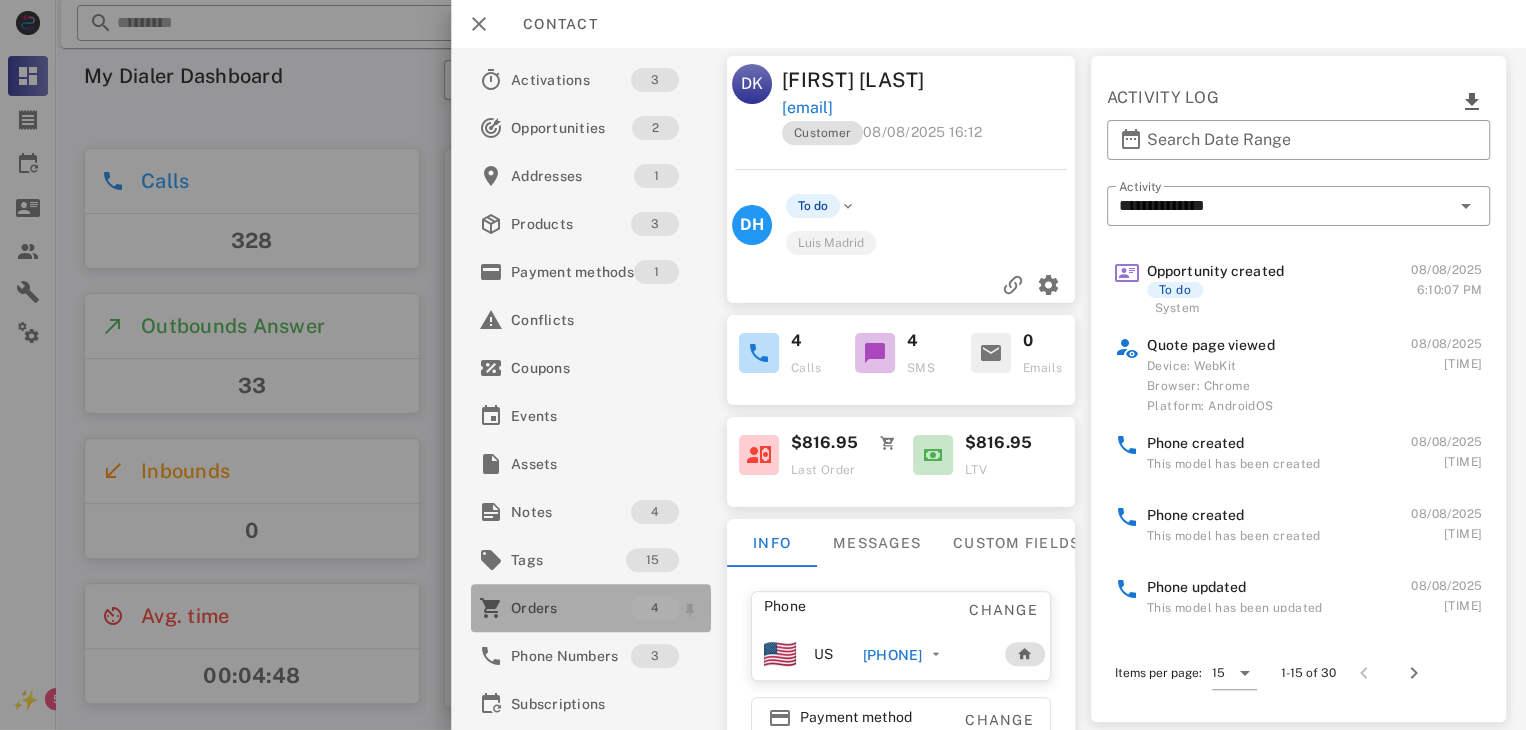 click on "Orders" at bounding box center [571, 608] 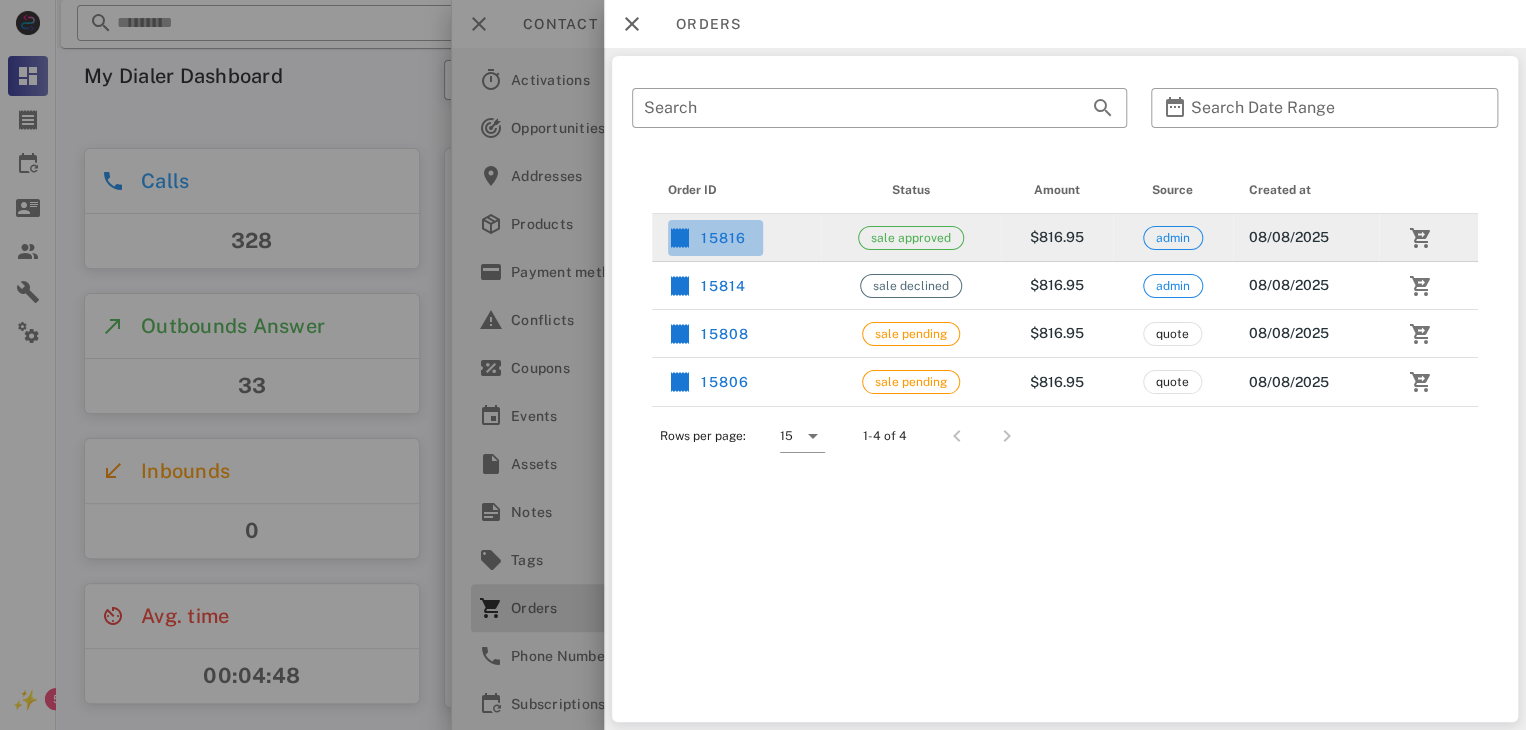 click on "15816" at bounding box center [707, 238] 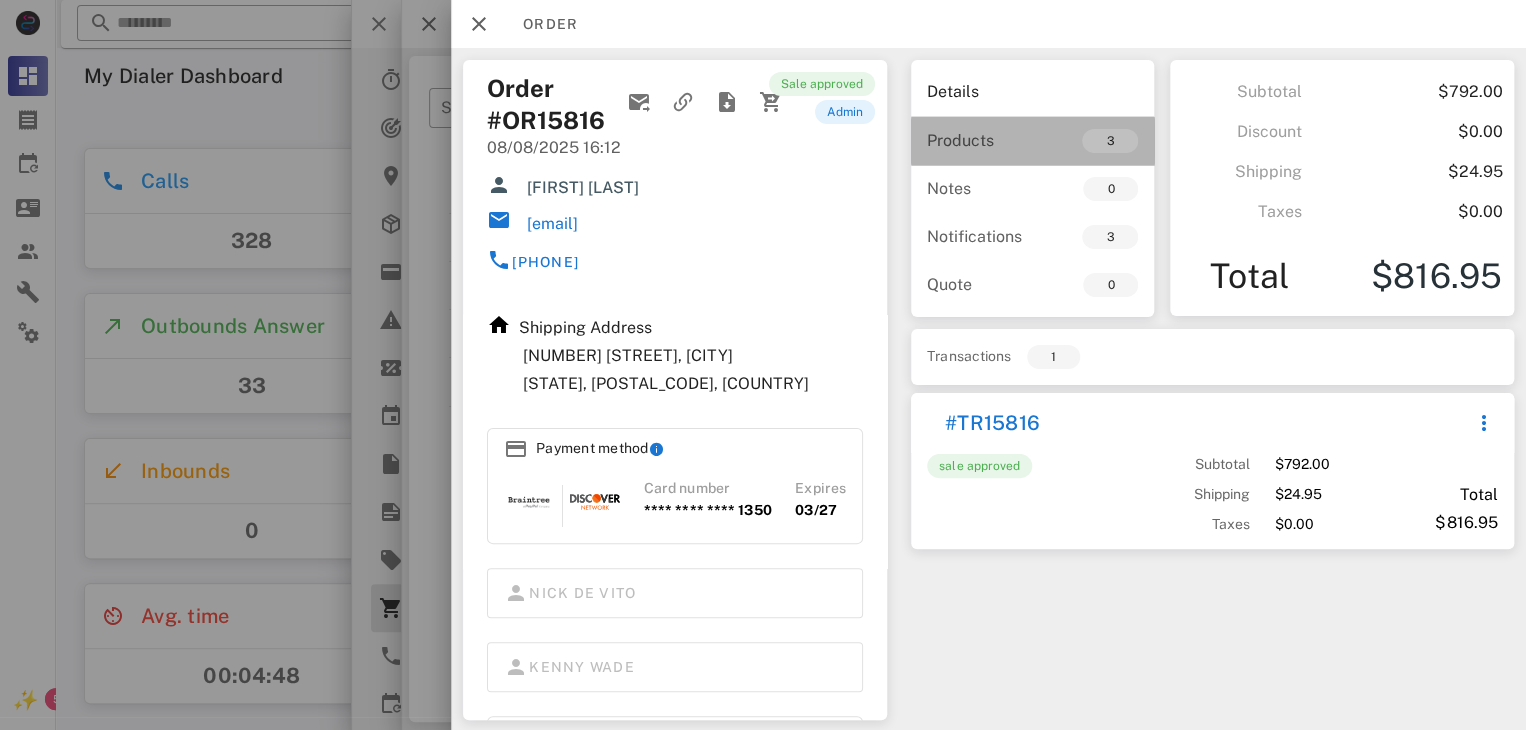click on "3" at bounding box center (1085, 141) 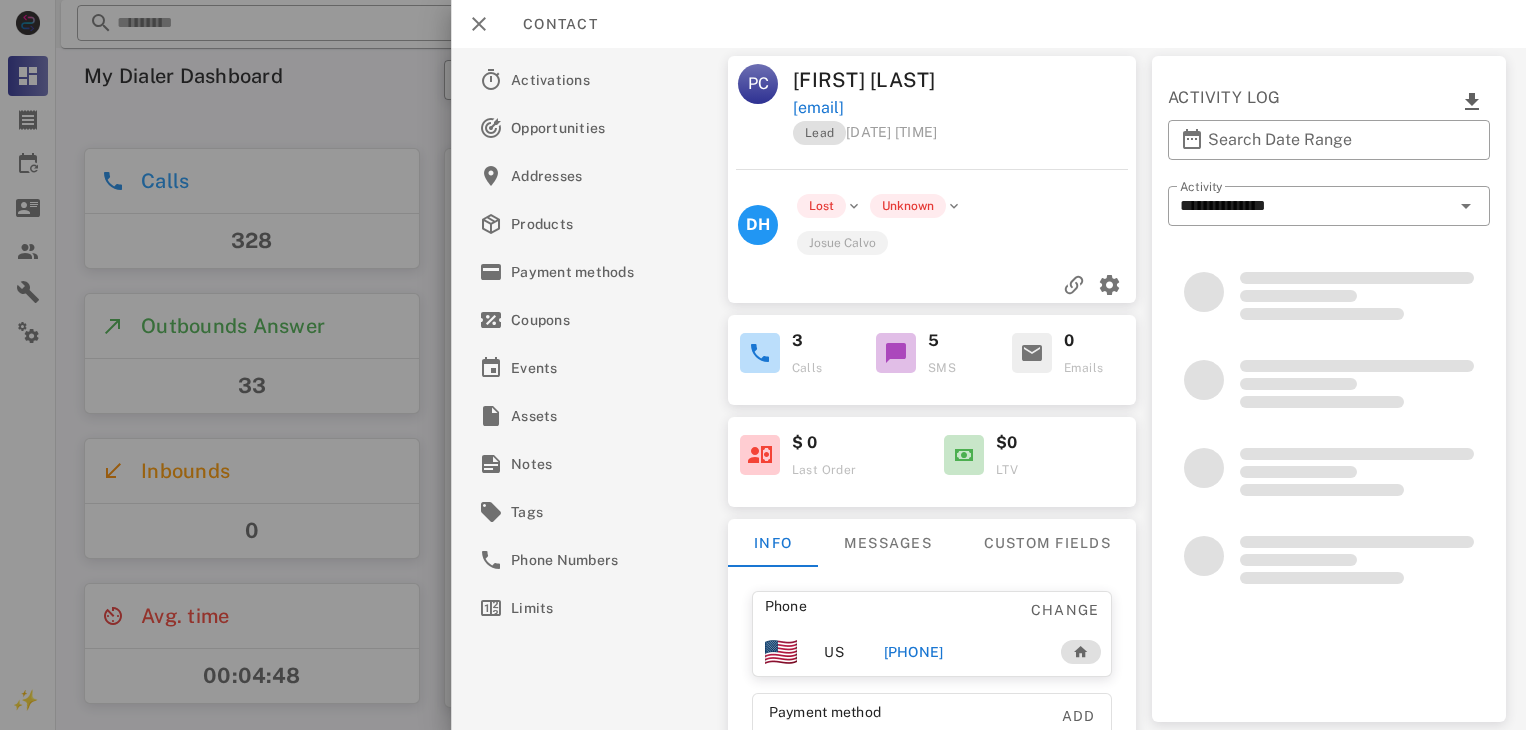 scroll, scrollTop: 0, scrollLeft: 0, axis: both 